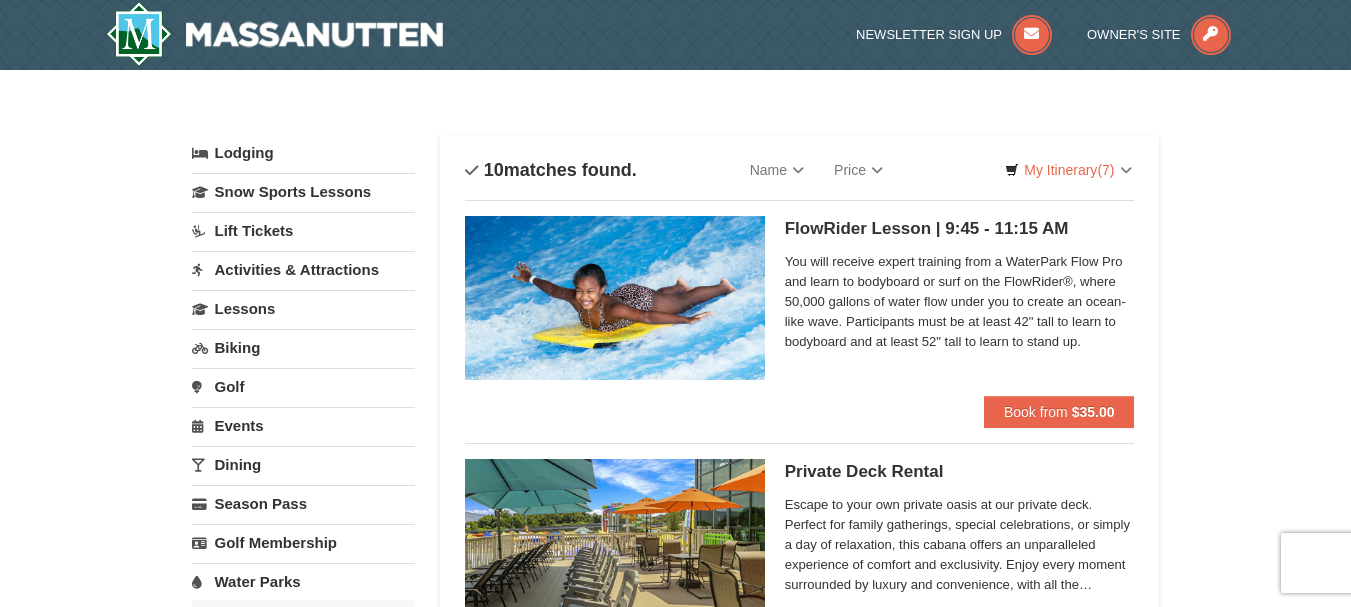 scroll, scrollTop: 0, scrollLeft: 0, axis: both 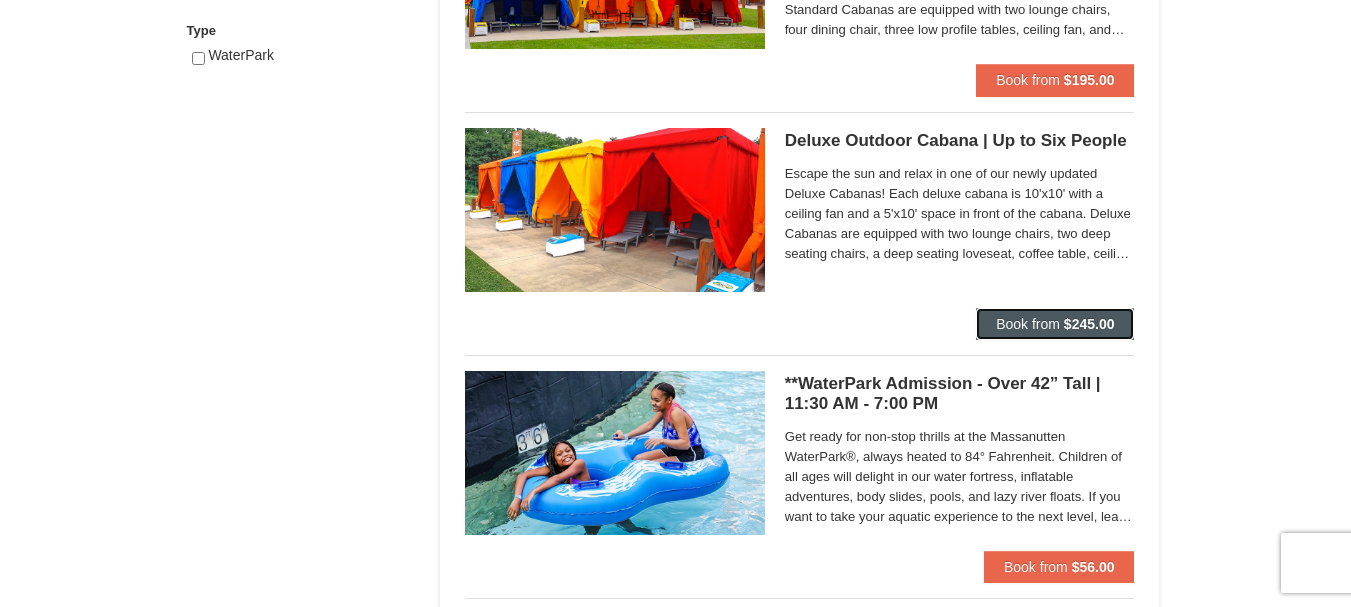 click on "Book from   $245.00" at bounding box center (1055, 324) 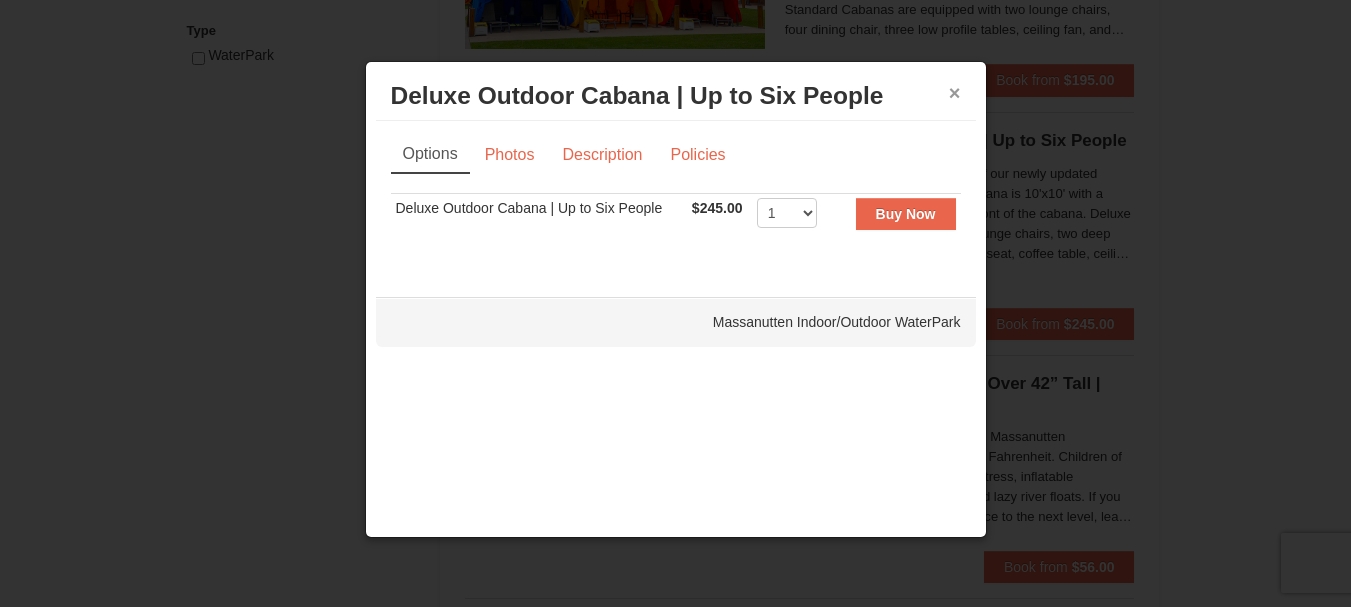 click on "×" at bounding box center [955, 93] 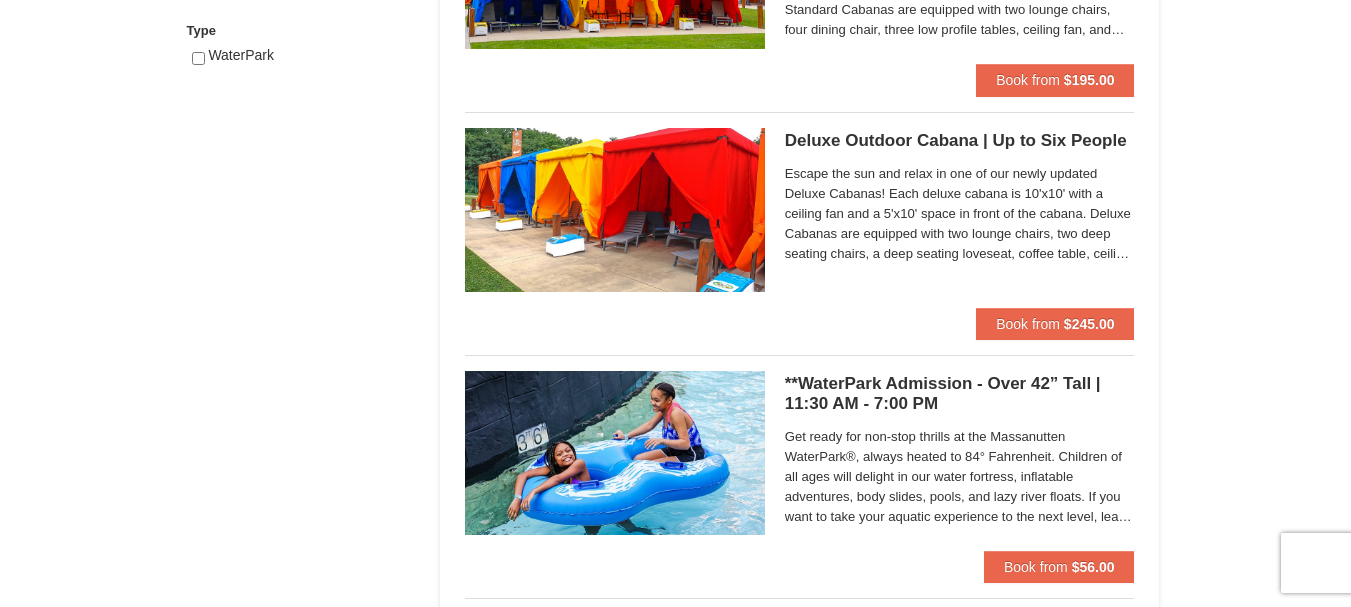 scroll, scrollTop: 1593, scrollLeft: 0, axis: vertical 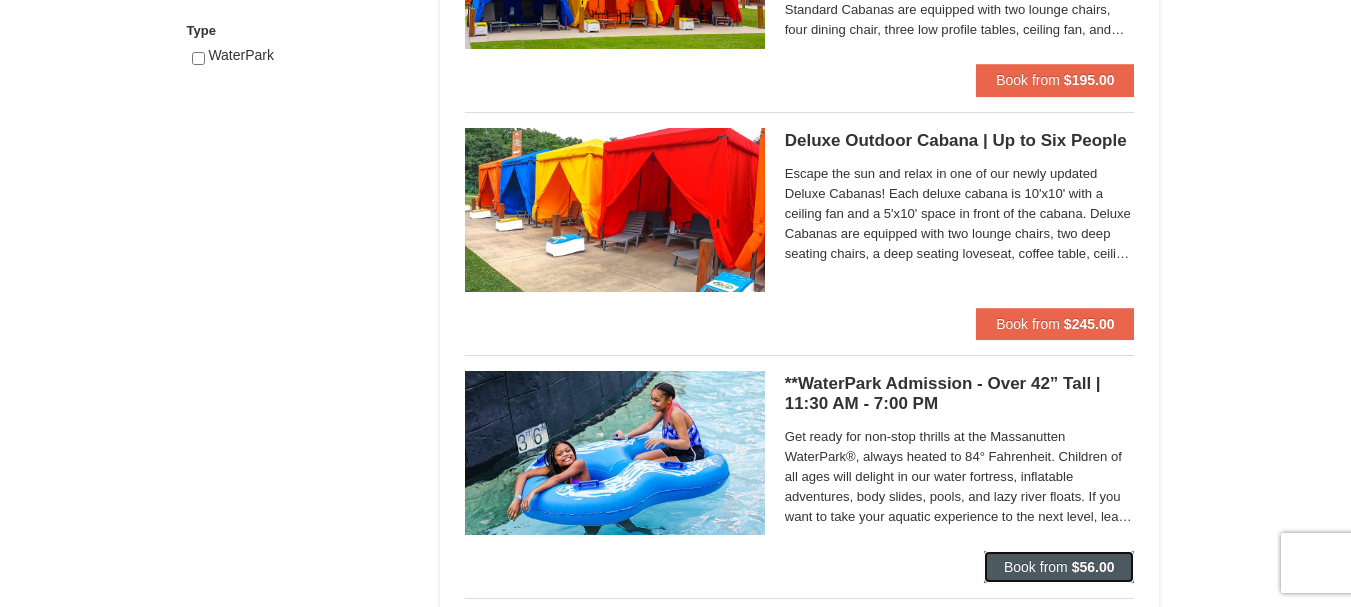 click on "$56.00" at bounding box center (1093, 567) 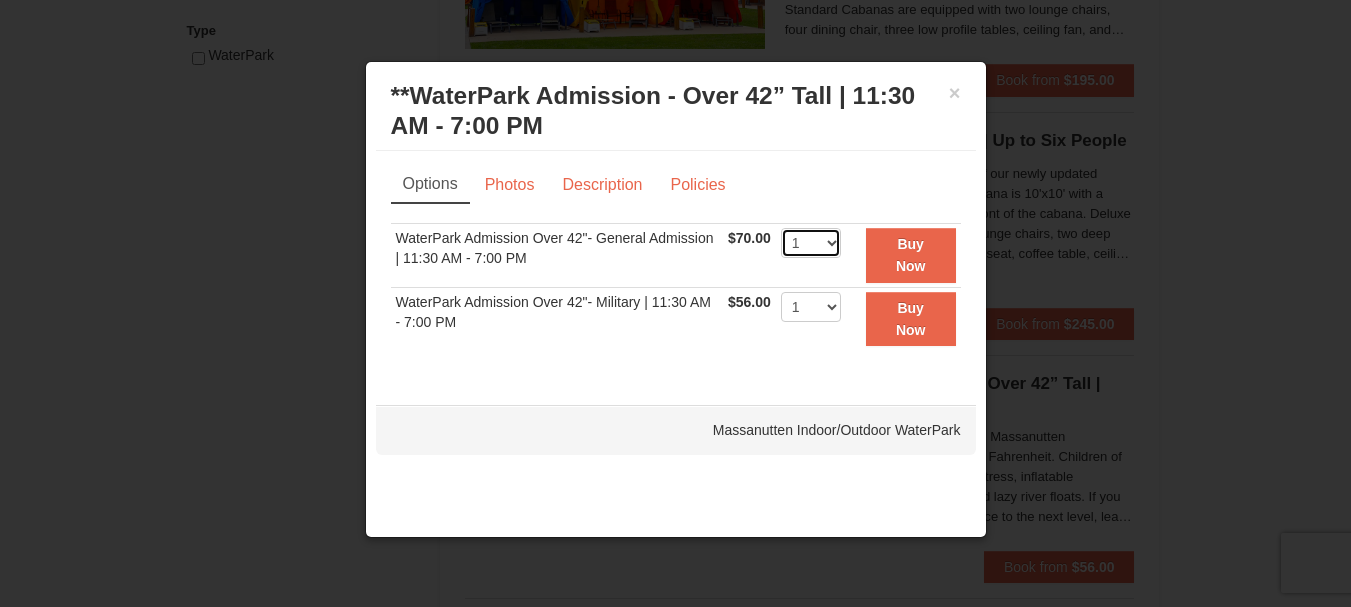 click on "1
2
3
4
5
6
7
8
9
10
11
12
13
14
15
16
17
18
19
20
21 22" at bounding box center [811, 243] 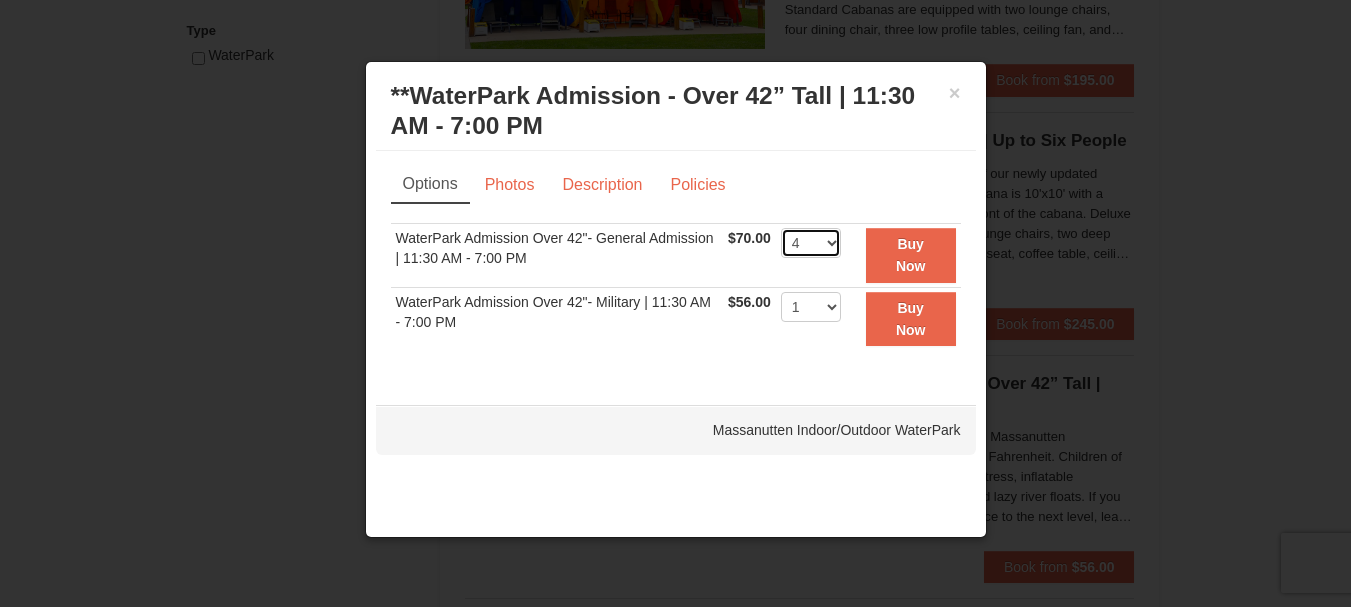 click on "1
2
3
4
5
6
7
8
9
10
11
12
13
14
15
16
17
18
19
20
21 22" at bounding box center (811, 243) 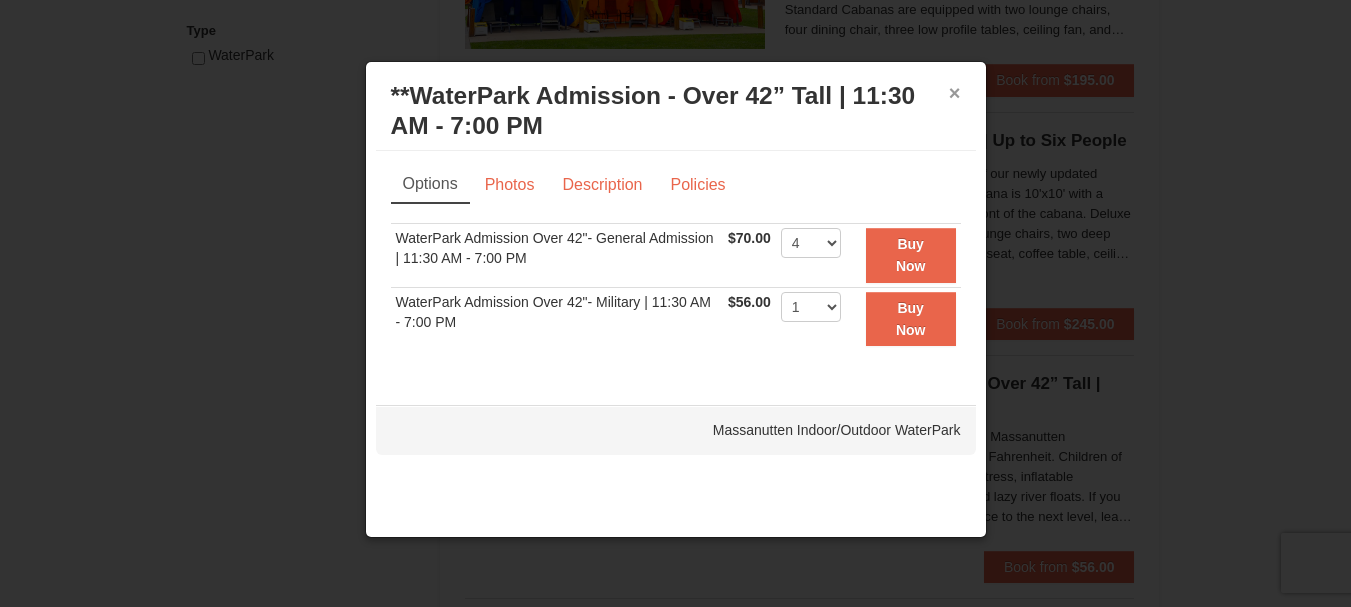 click on "×" at bounding box center [955, 93] 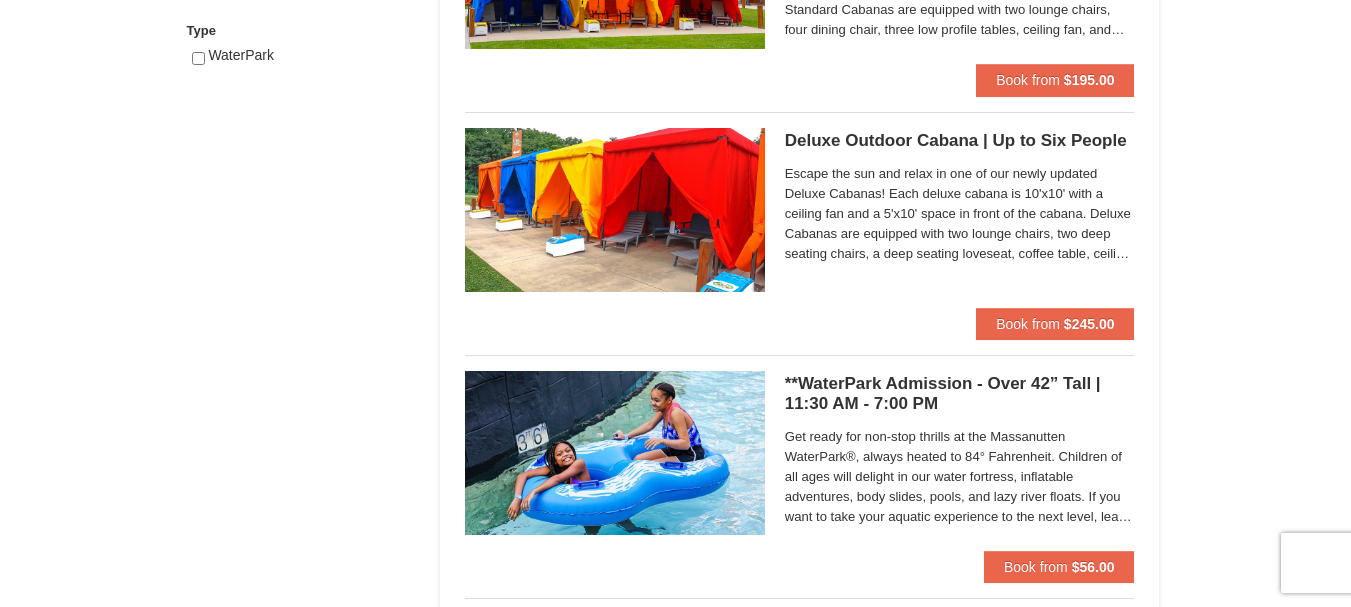 scroll, scrollTop: 1593, scrollLeft: 0, axis: vertical 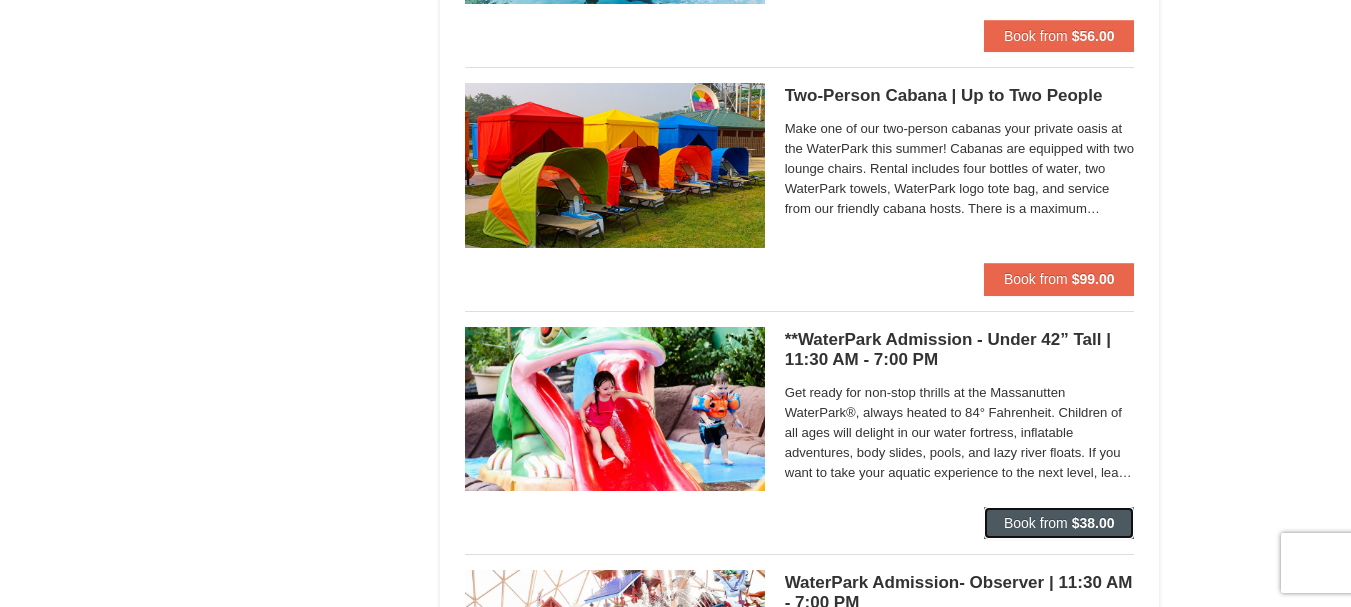 click on "$38.00" at bounding box center [1093, 523] 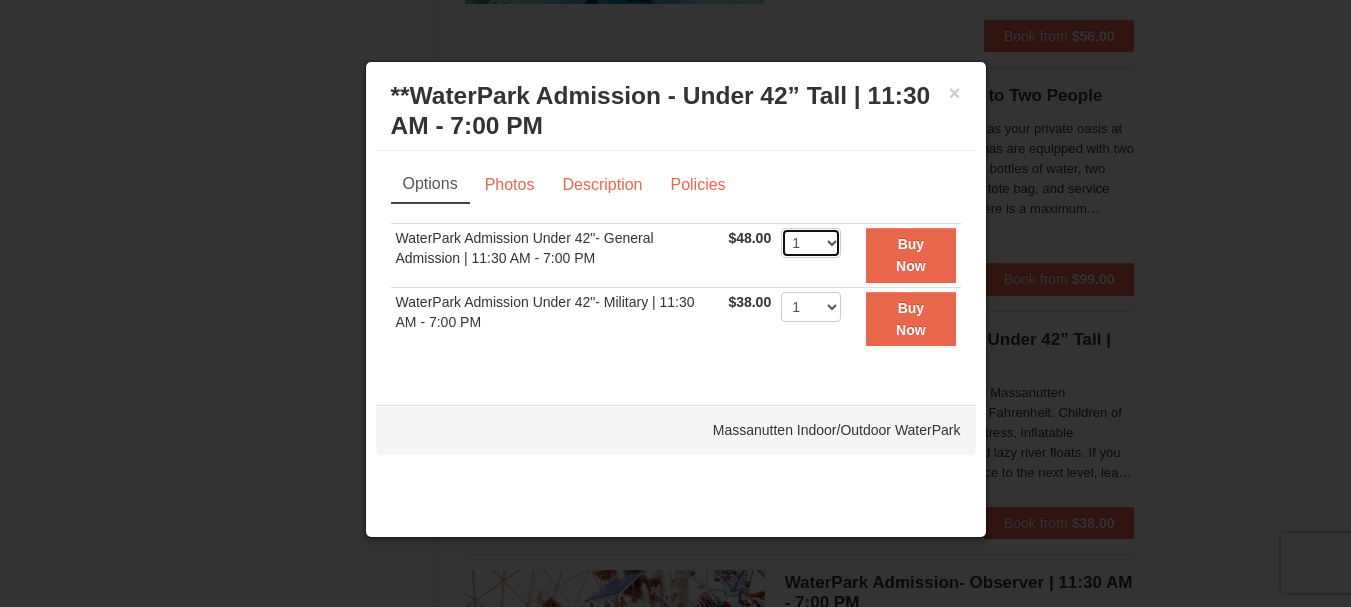 click on "1
2
3
4
5
6
7
8
9
10
11
12
13
14
15
16
17
18
19
20
21 22" at bounding box center [811, 243] 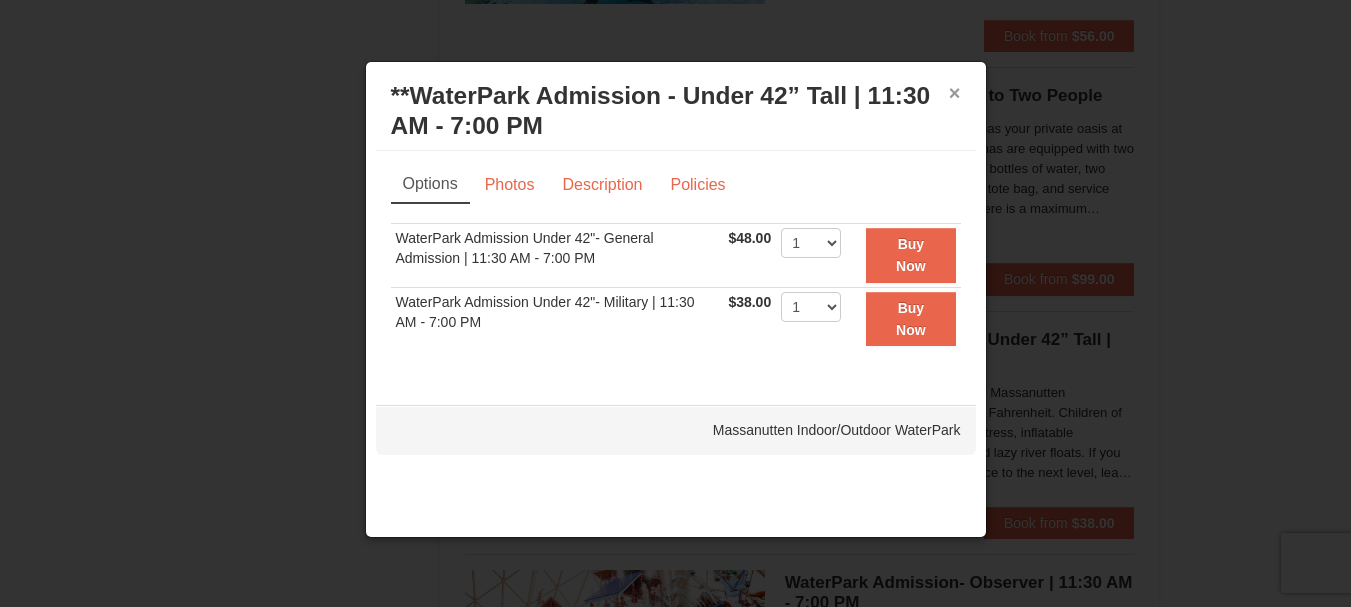 click on "×" at bounding box center [955, 93] 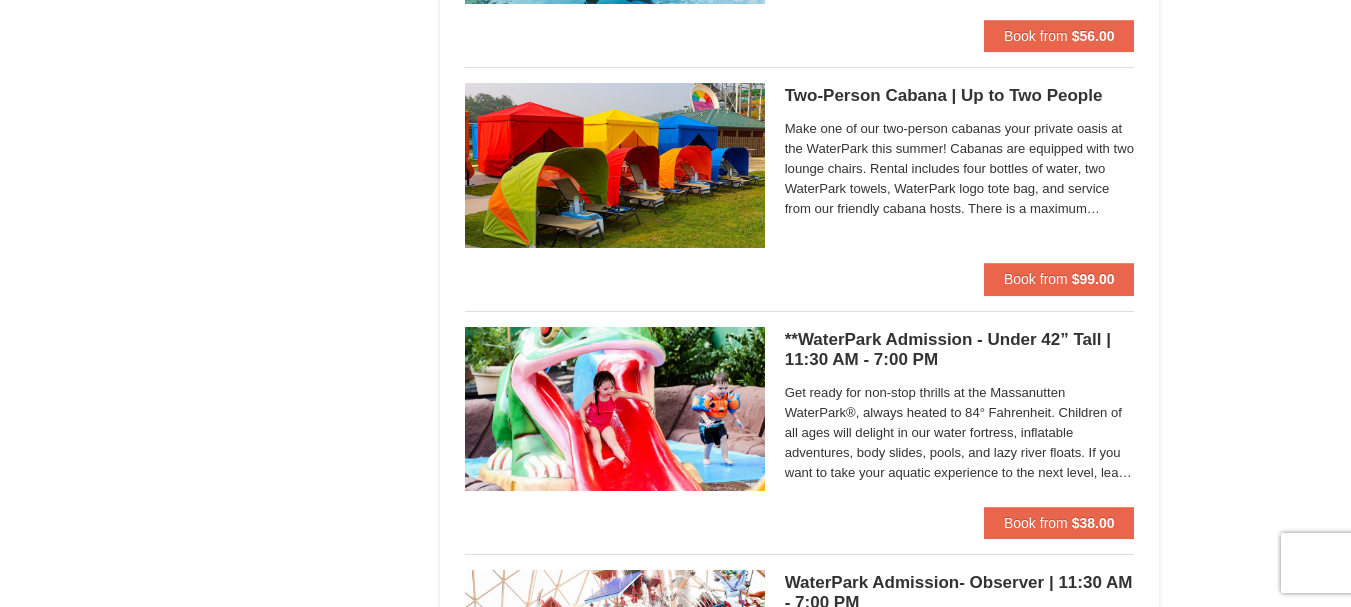 scroll, scrollTop: 2125, scrollLeft: 0, axis: vertical 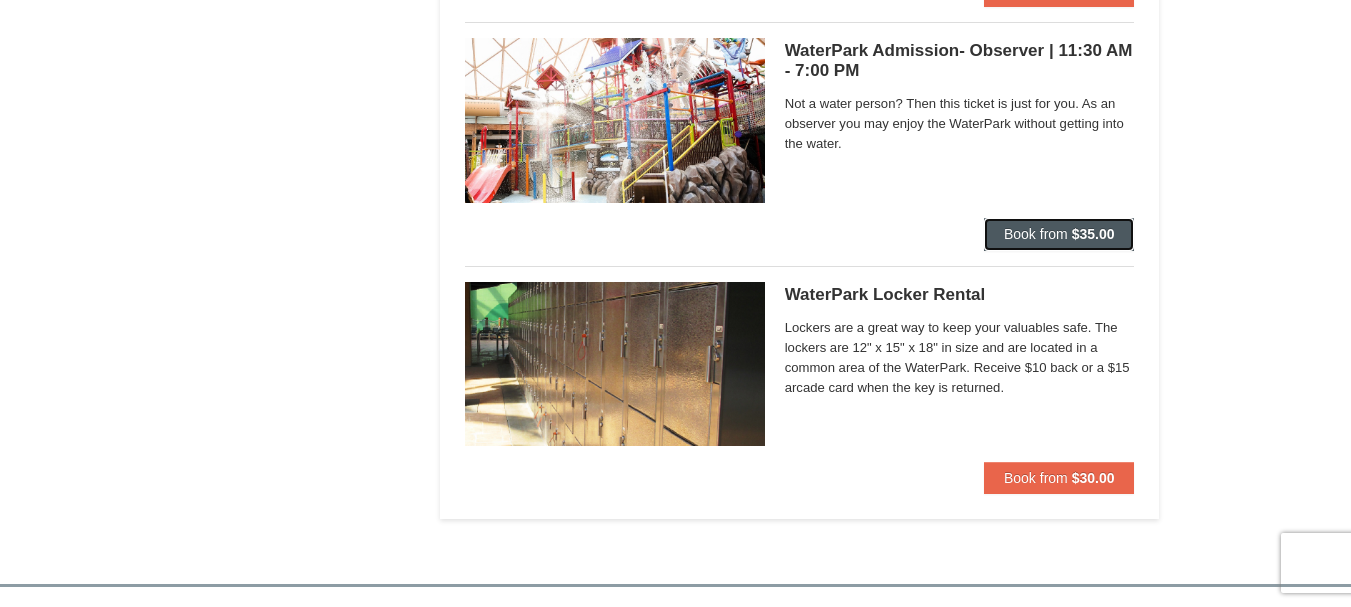 click on "$35.00" at bounding box center [1093, 234] 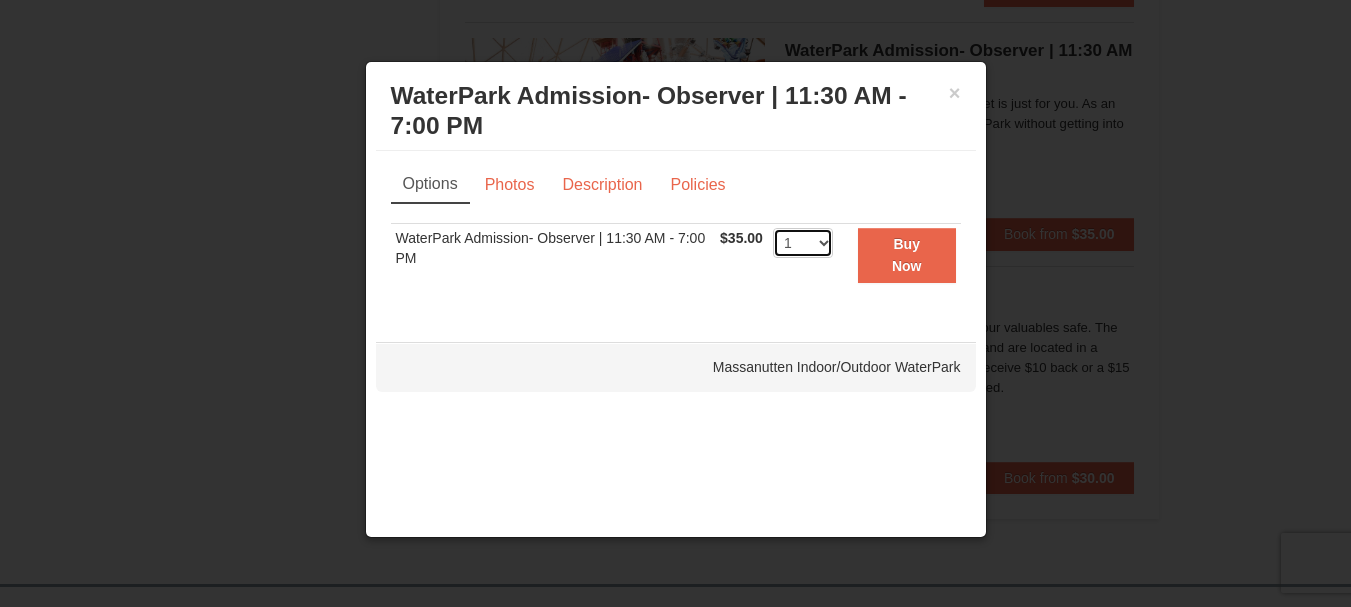 click on "1 2 3 4 5 6 7 8 9 10 11 12 13 14 15 16 17 18 19 20 21 22 23 24 25 26 27 28 29 30 31 32 33 34 35 36 37 38 39 40 41 42 43 44 45 46 47 48 49 50" at bounding box center (803, 243) 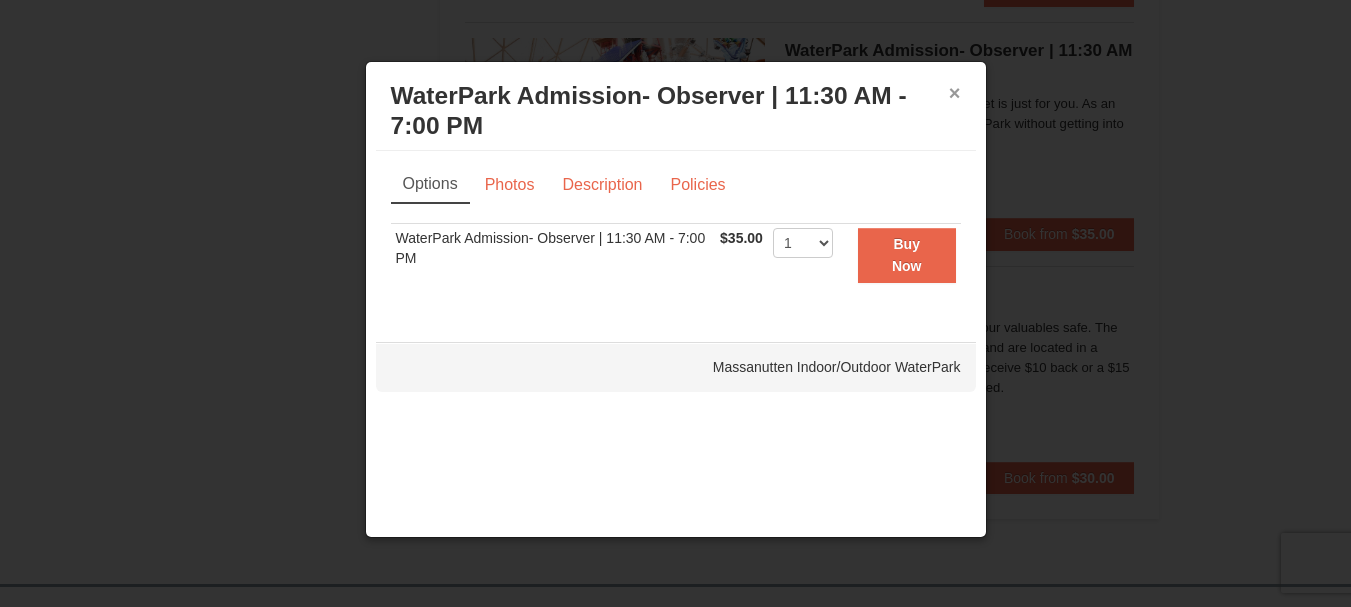 click on "×" at bounding box center (955, 93) 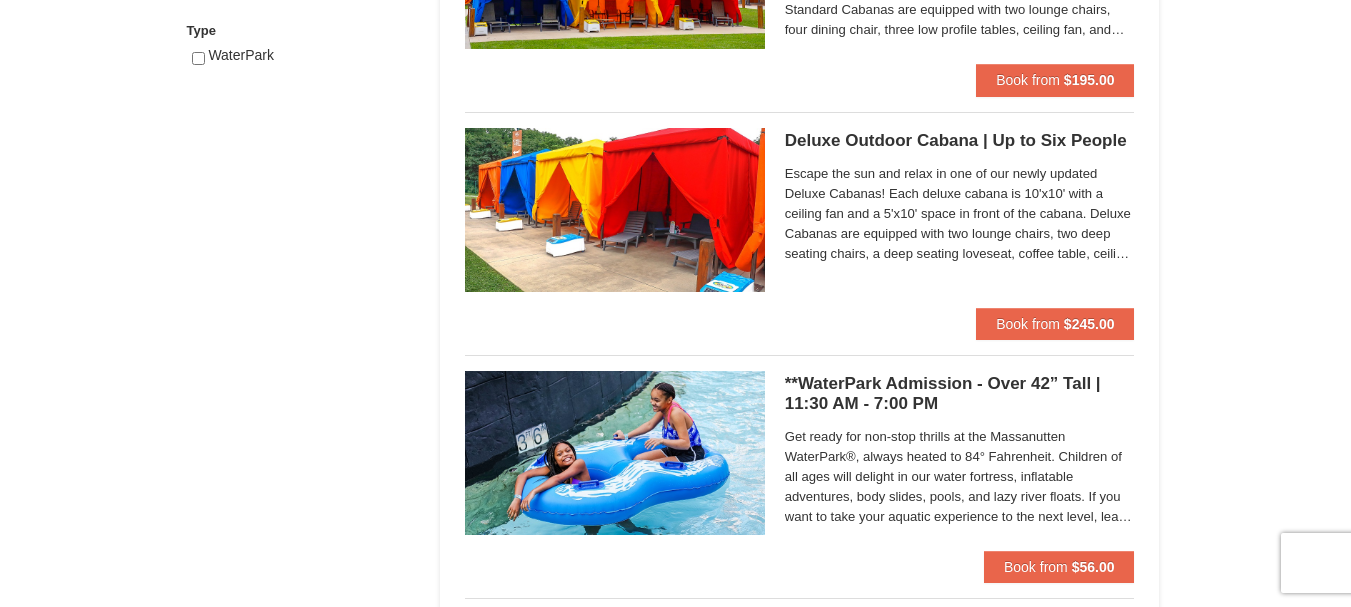 scroll, scrollTop: 531, scrollLeft: 0, axis: vertical 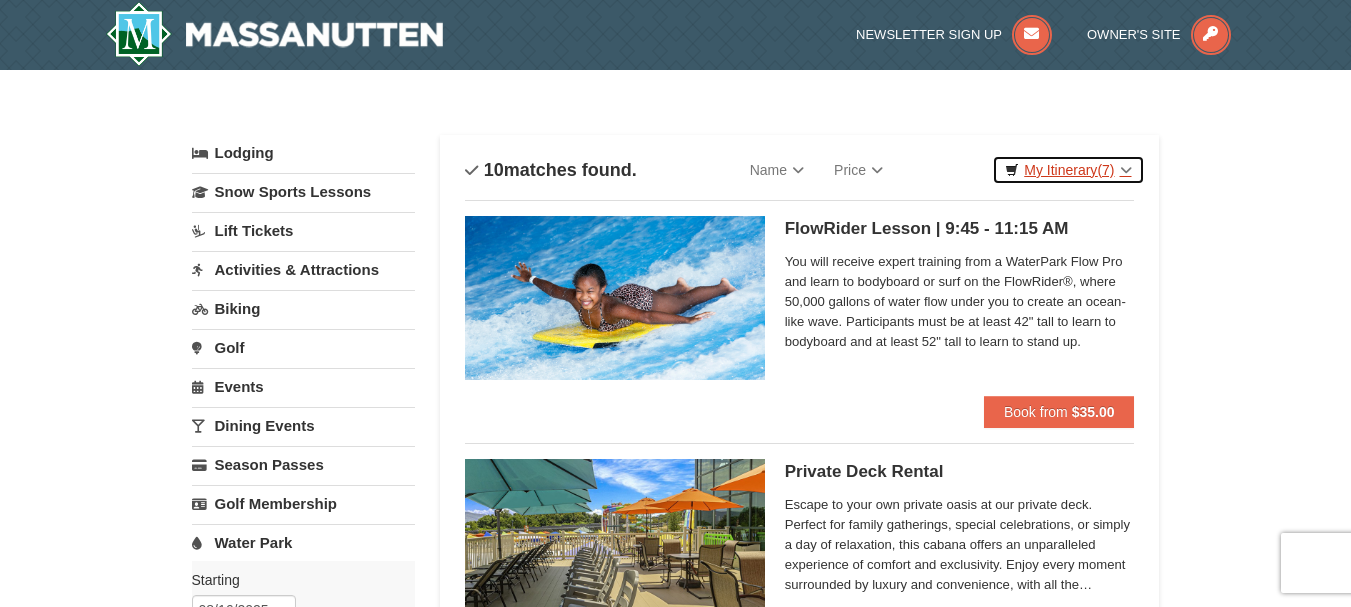 click on "My Itinerary (7)" at bounding box center [1068, 170] 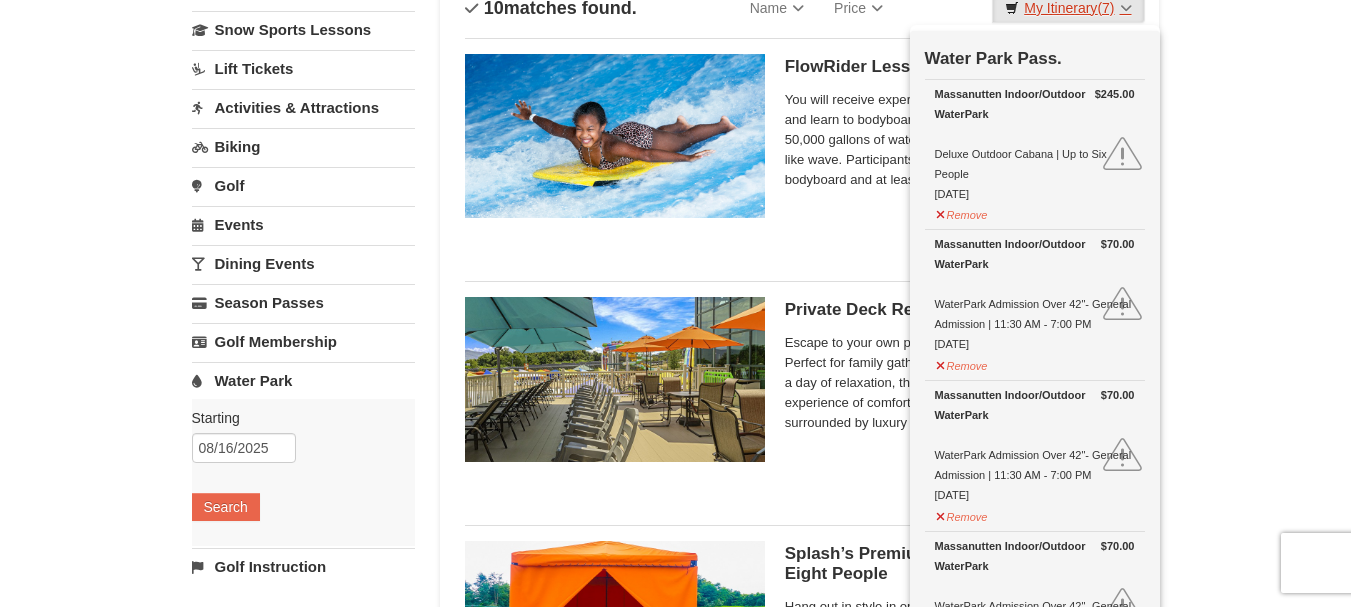 scroll, scrollTop: 224, scrollLeft: 0, axis: vertical 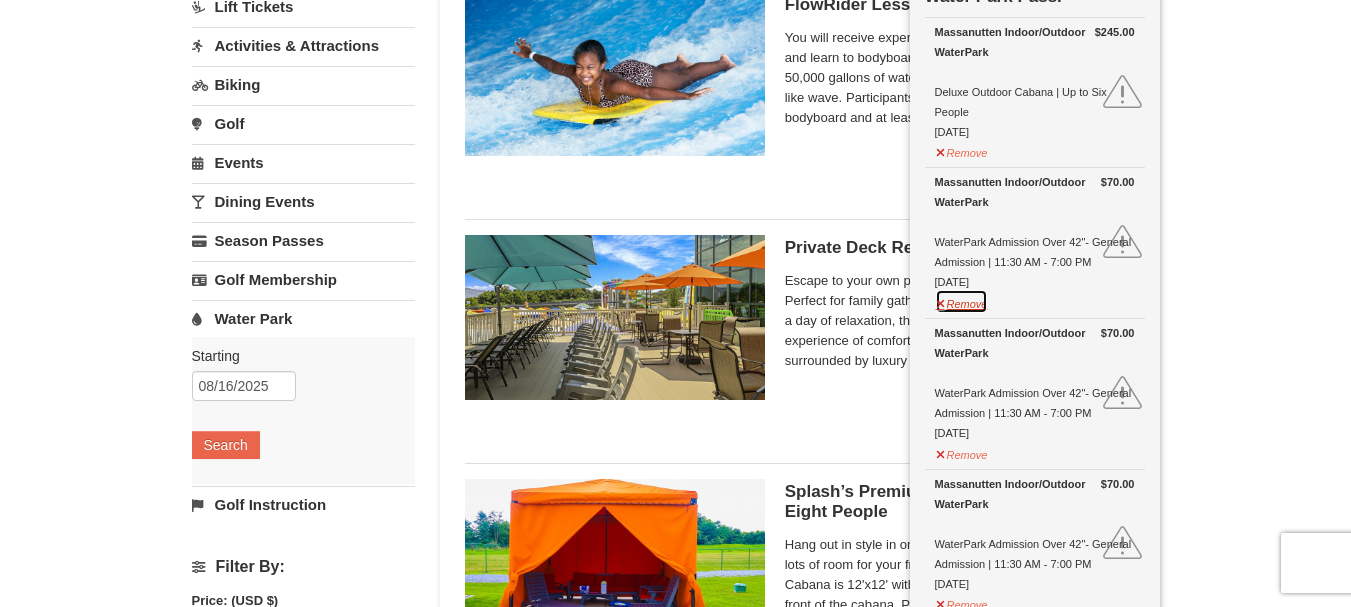 click on "Remove" at bounding box center (962, 301) 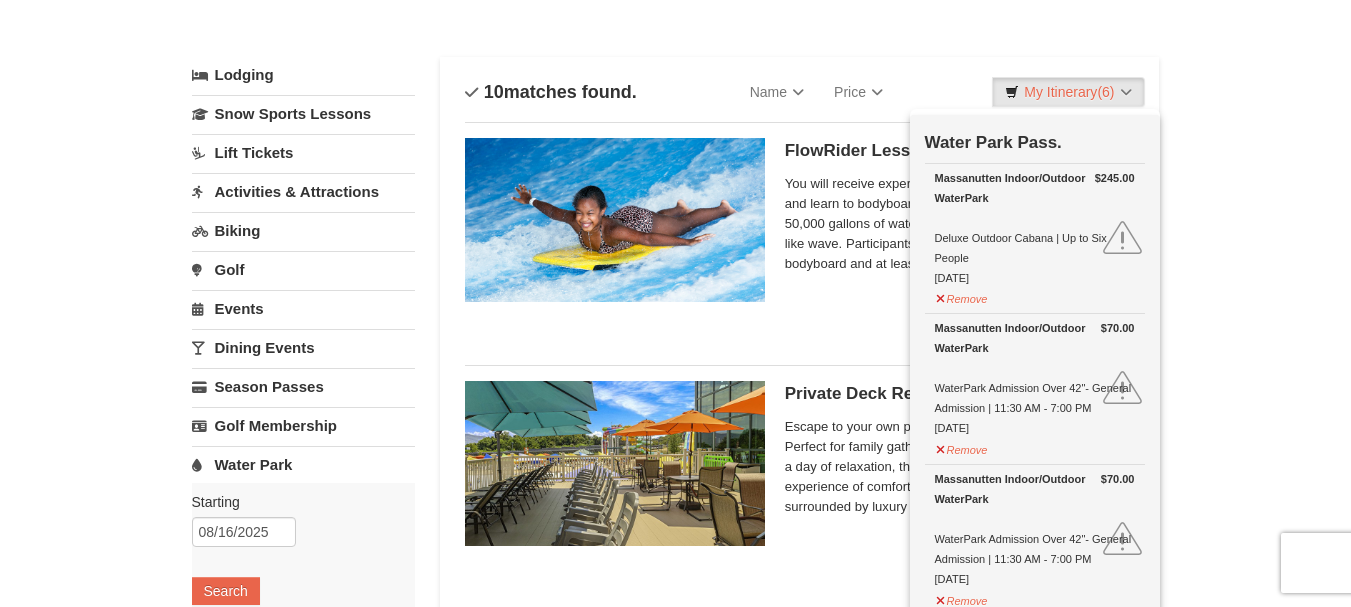 scroll, scrollTop: 0, scrollLeft: 0, axis: both 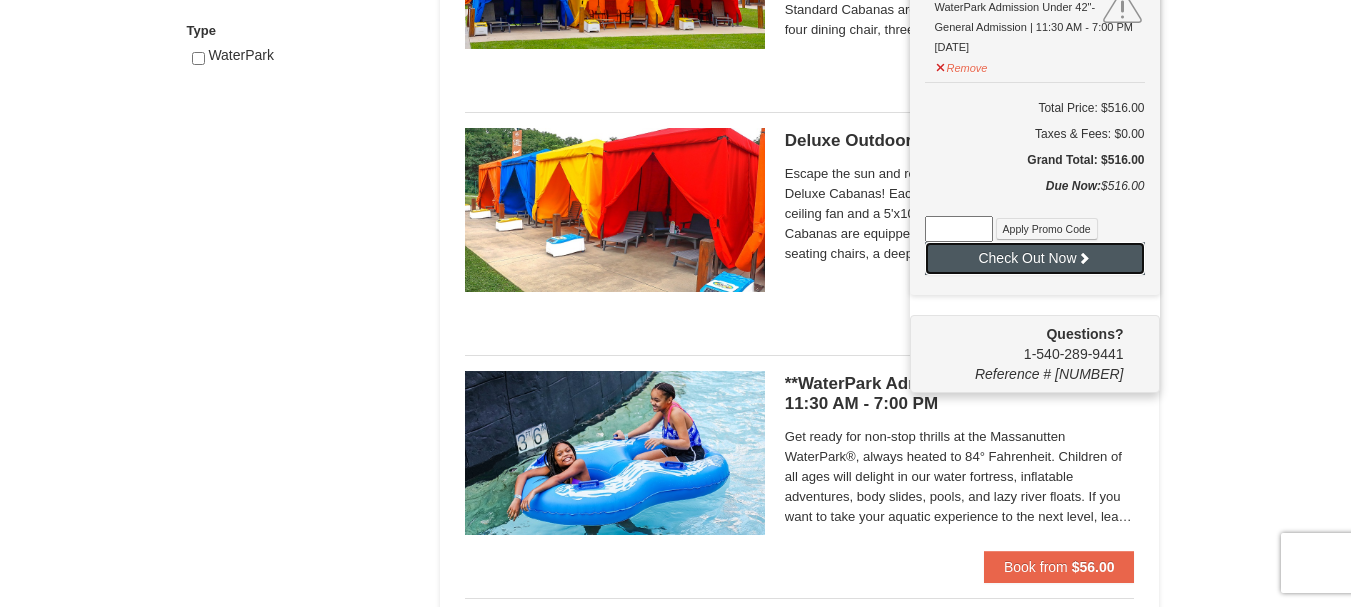 click on "Check Out Now" at bounding box center (1035, 258) 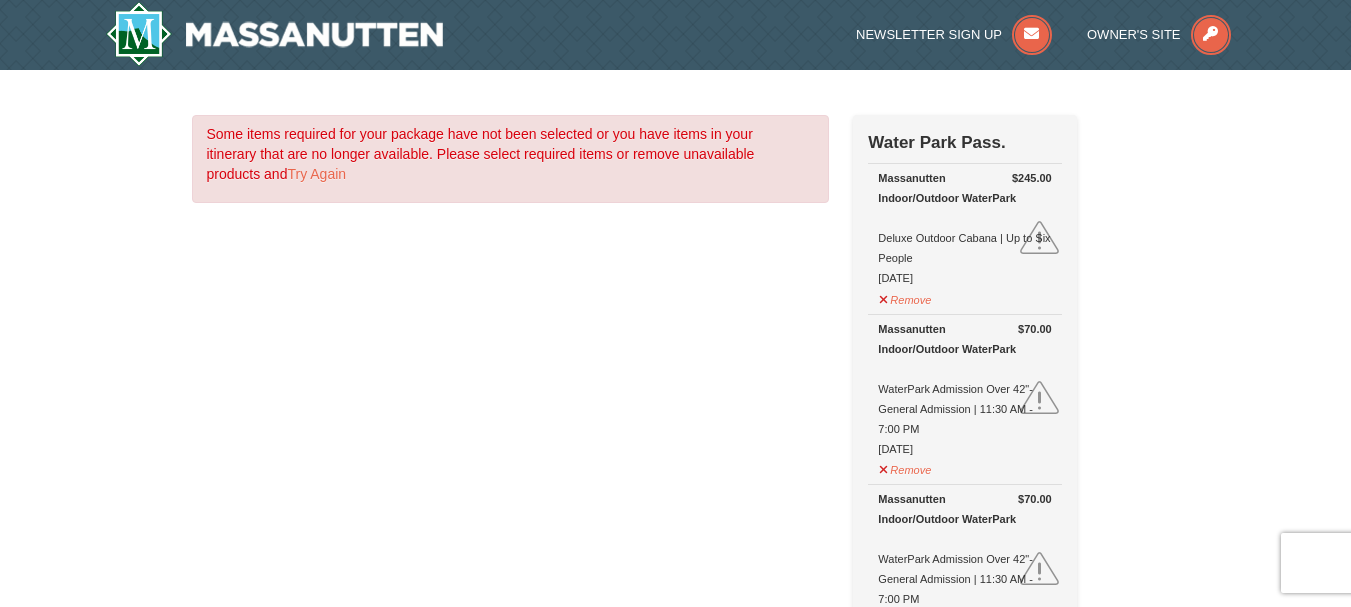 scroll, scrollTop: 0, scrollLeft: 0, axis: both 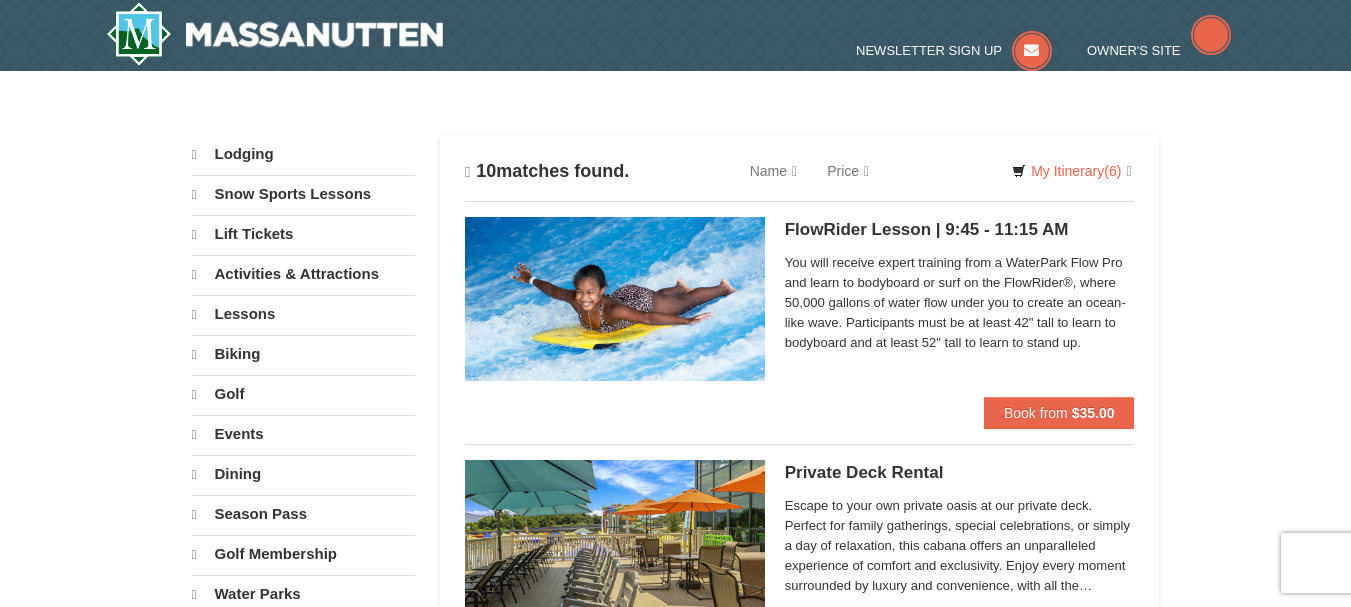 select on "8" 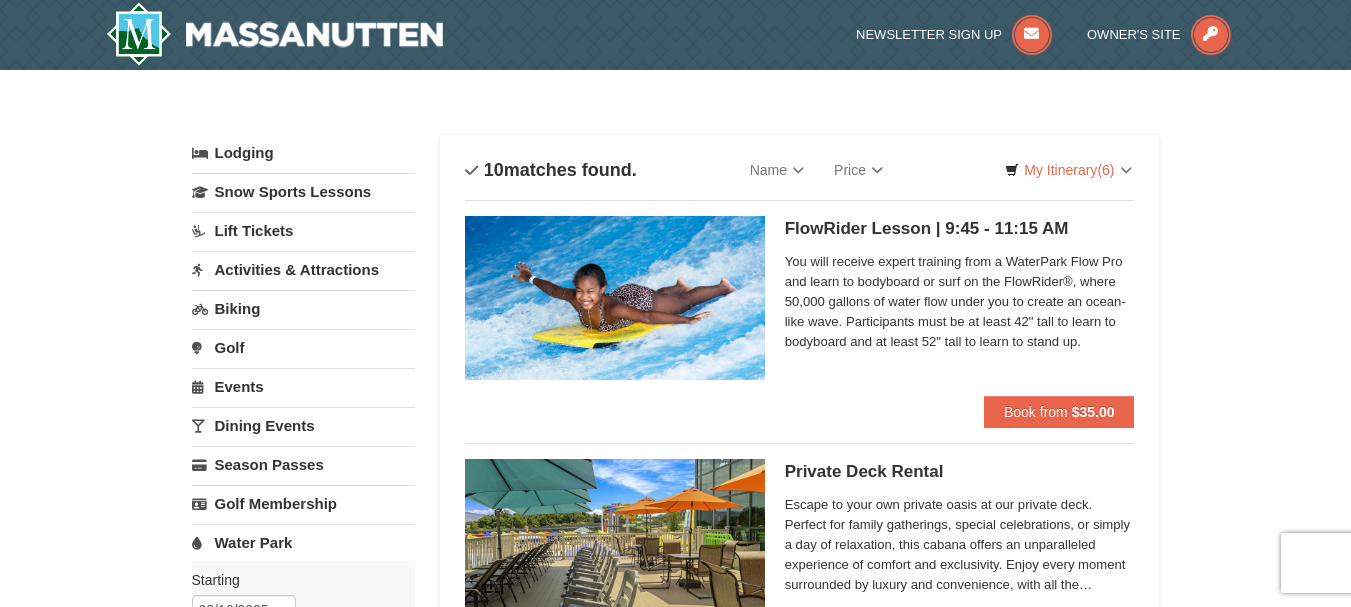 scroll, scrollTop: 1072, scrollLeft: 0, axis: vertical 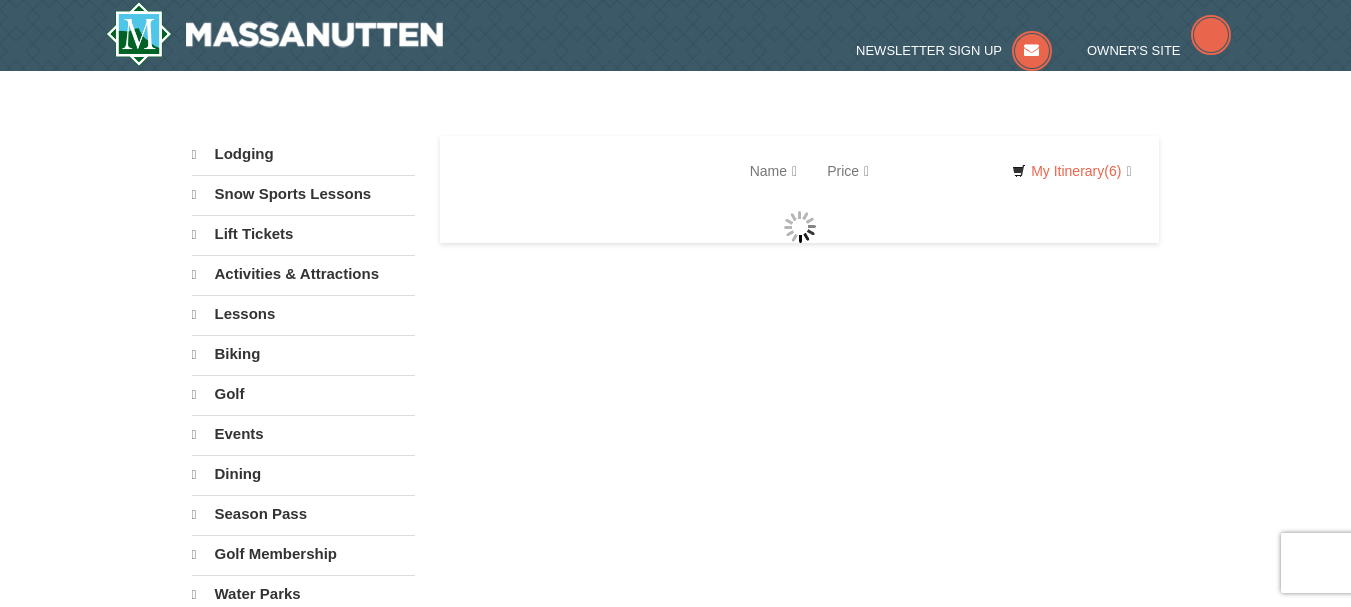 select on "8" 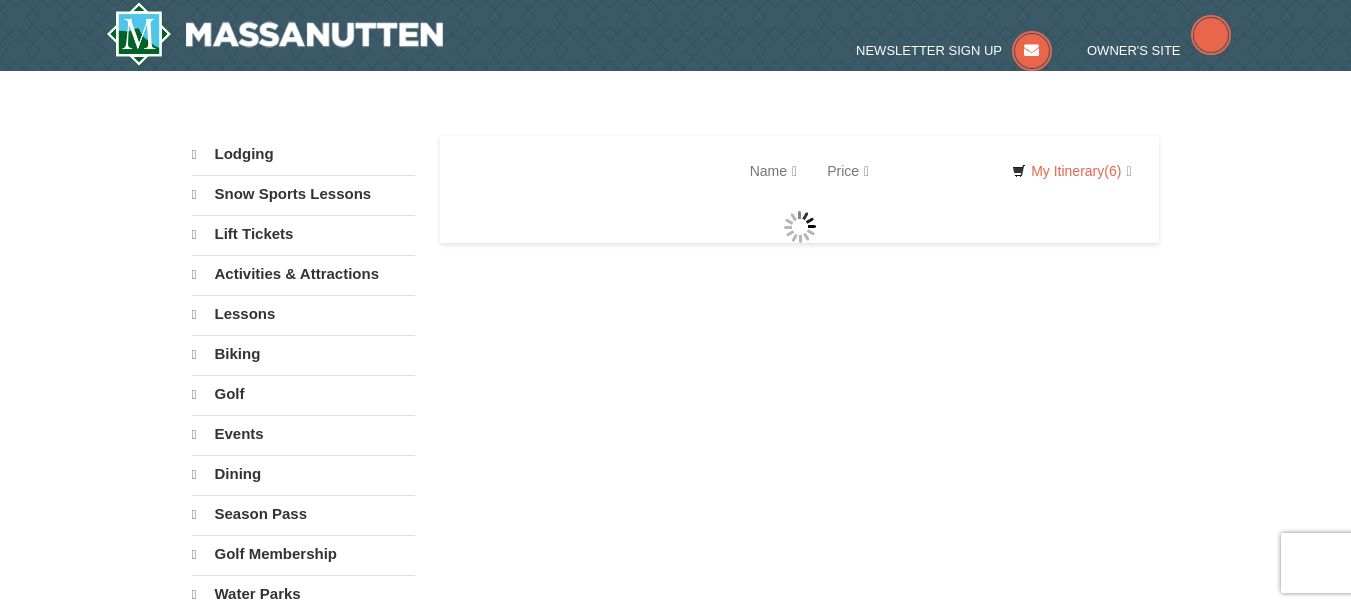 select on "8" 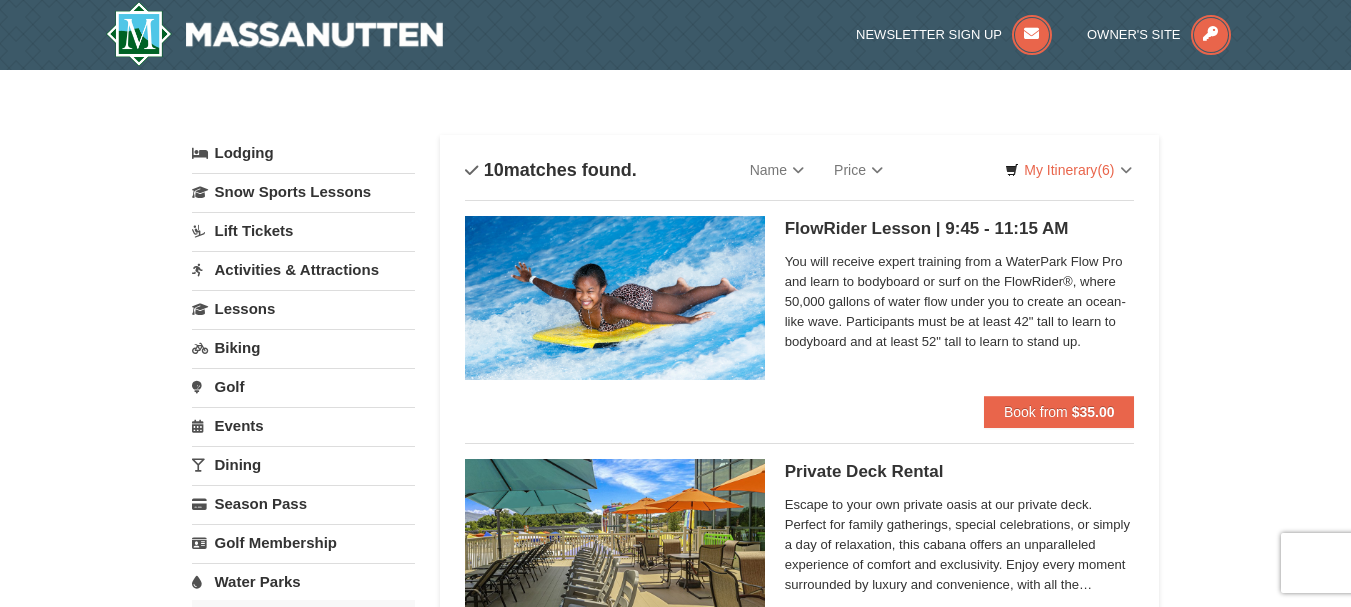 scroll, scrollTop: 0, scrollLeft: 0, axis: both 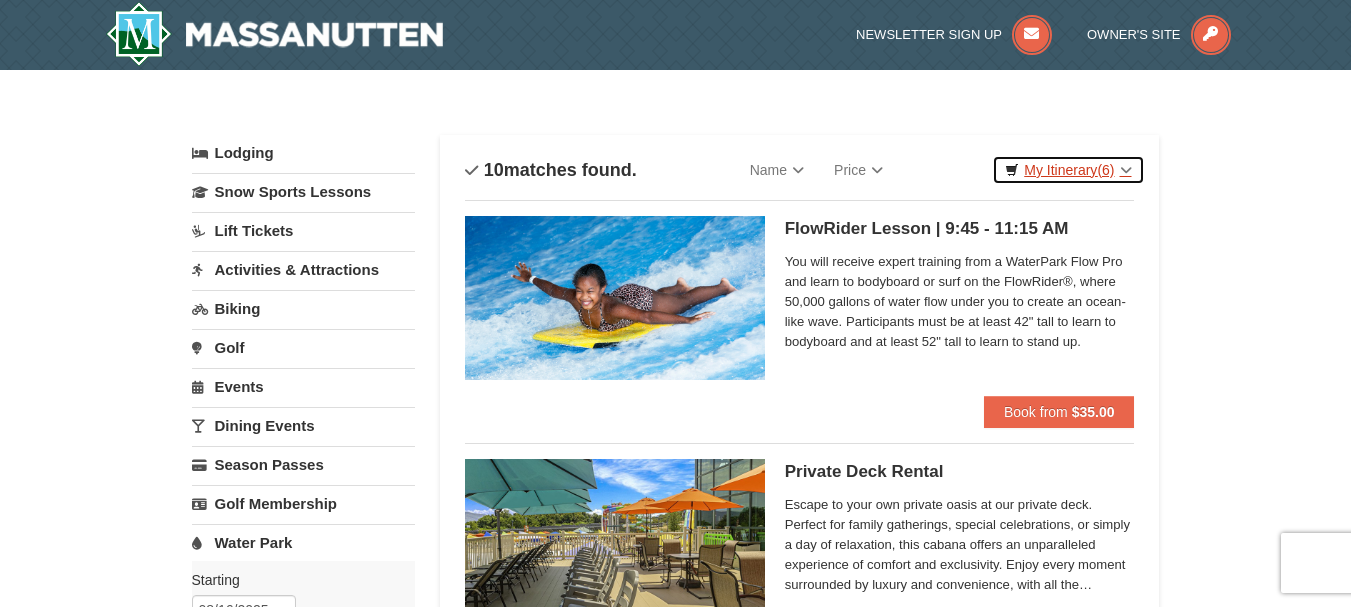 click on "My Itinerary (6)" at bounding box center (1068, 170) 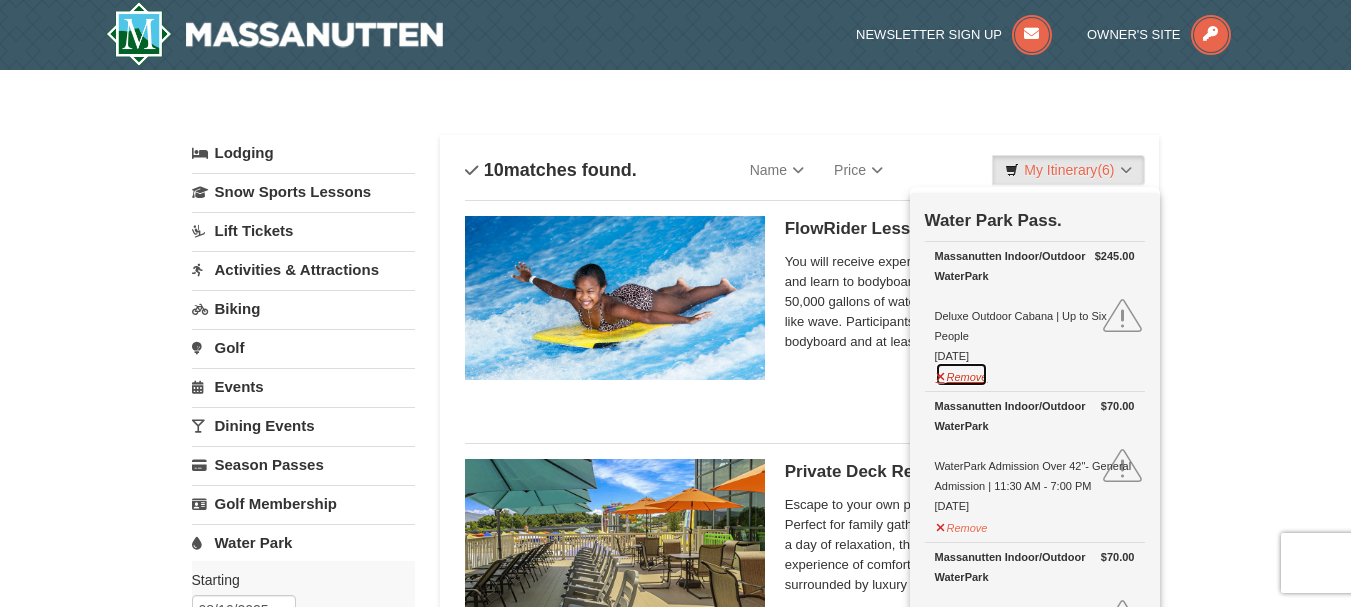 click on "Remove" at bounding box center [962, 374] 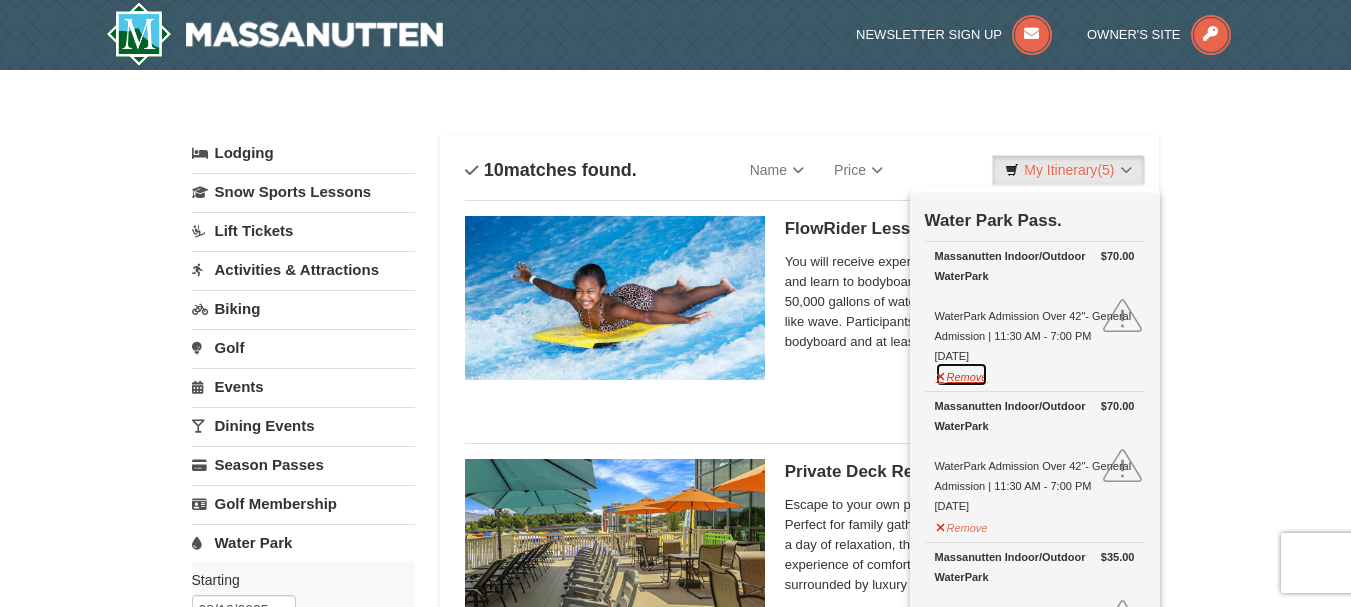 click on "Remove" at bounding box center (962, 374) 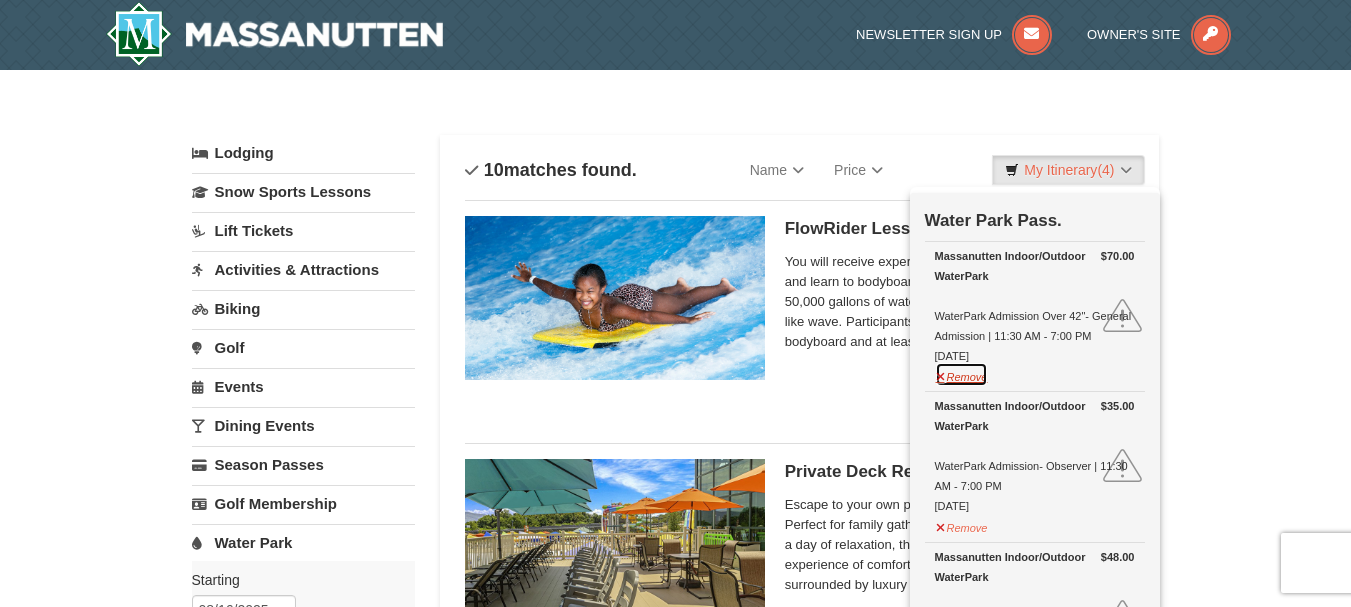 click on "Remove" at bounding box center (962, 374) 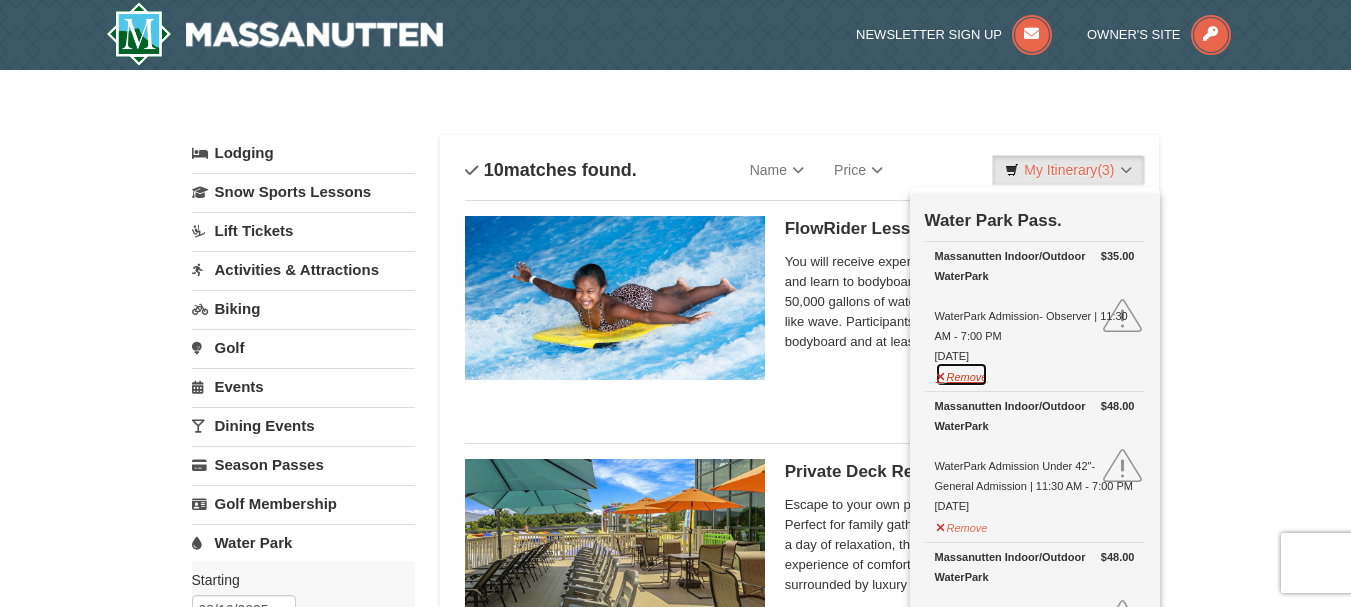 click on "Remove" at bounding box center [962, 374] 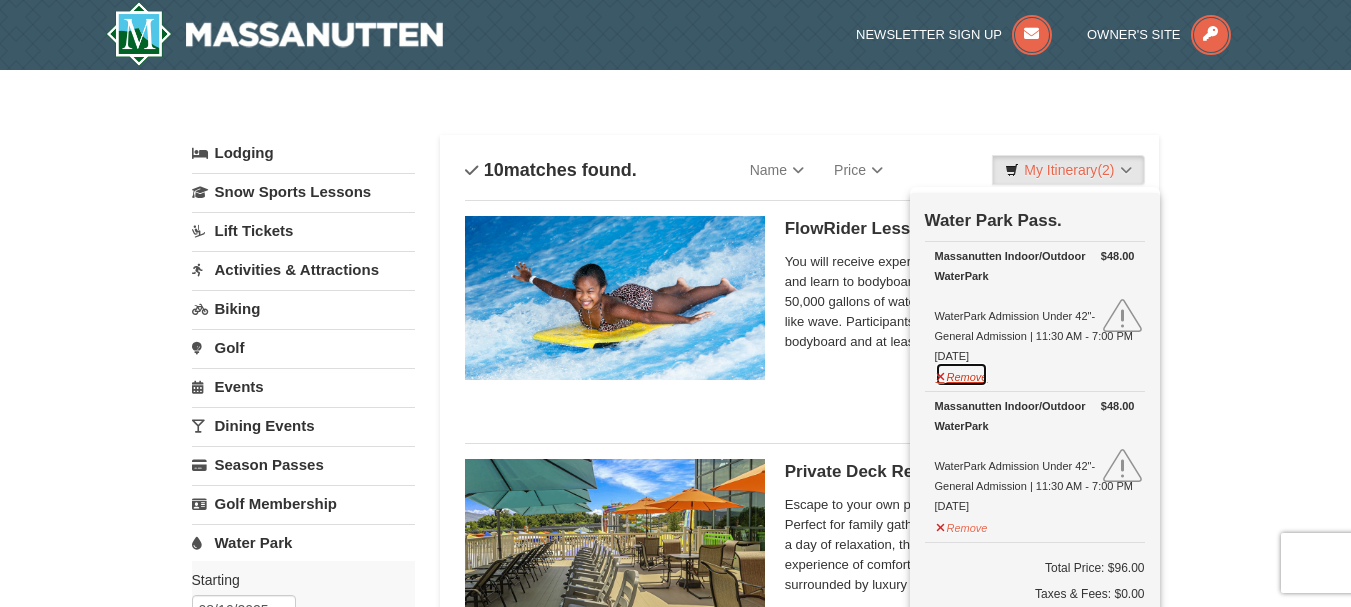 click on "Remove" at bounding box center (962, 374) 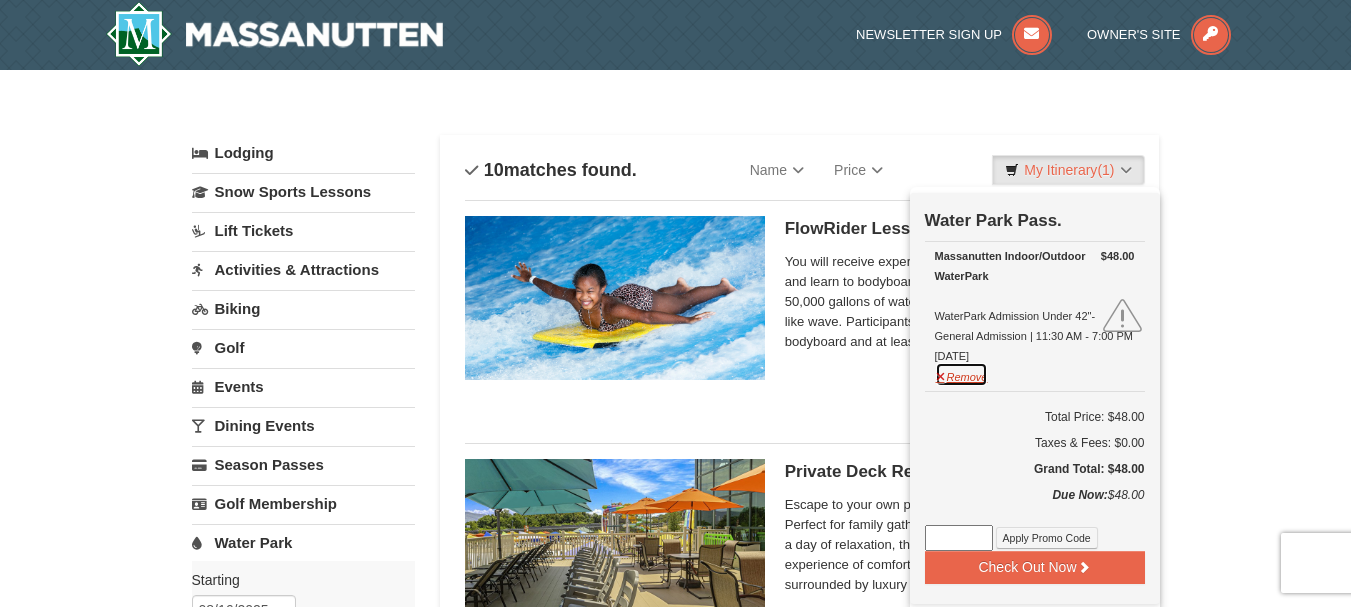 click on "Remove" at bounding box center [962, 374] 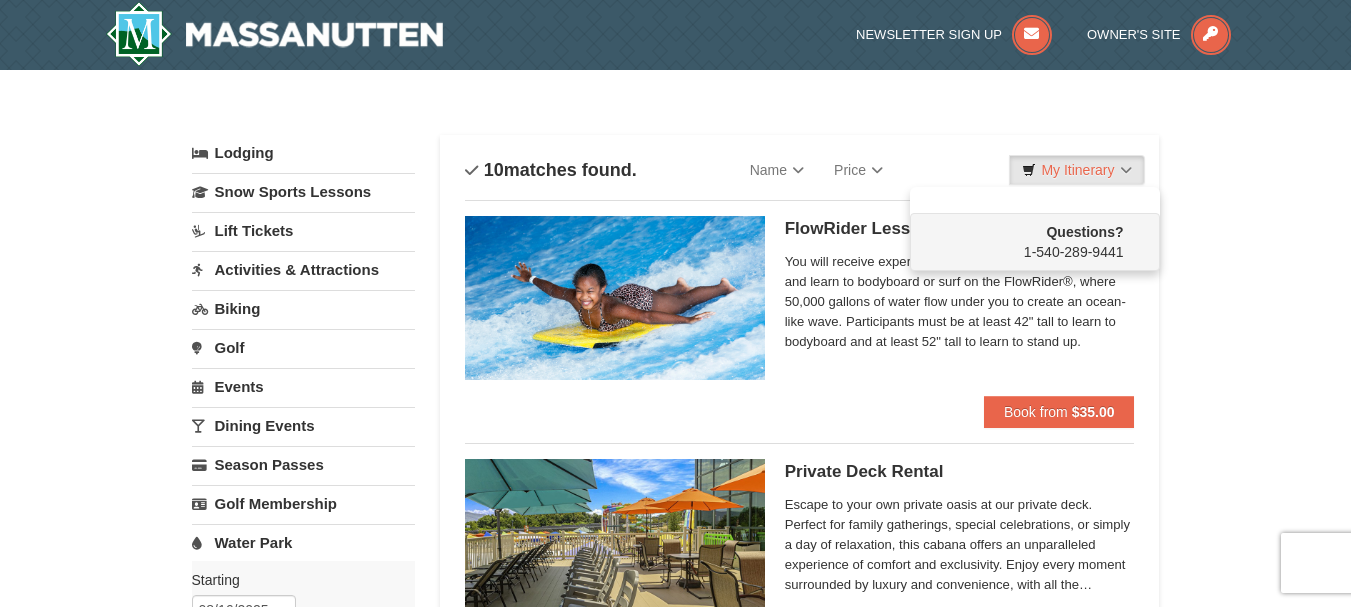 scroll, scrollTop: 531, scrollLeft: 0, axis: vertical 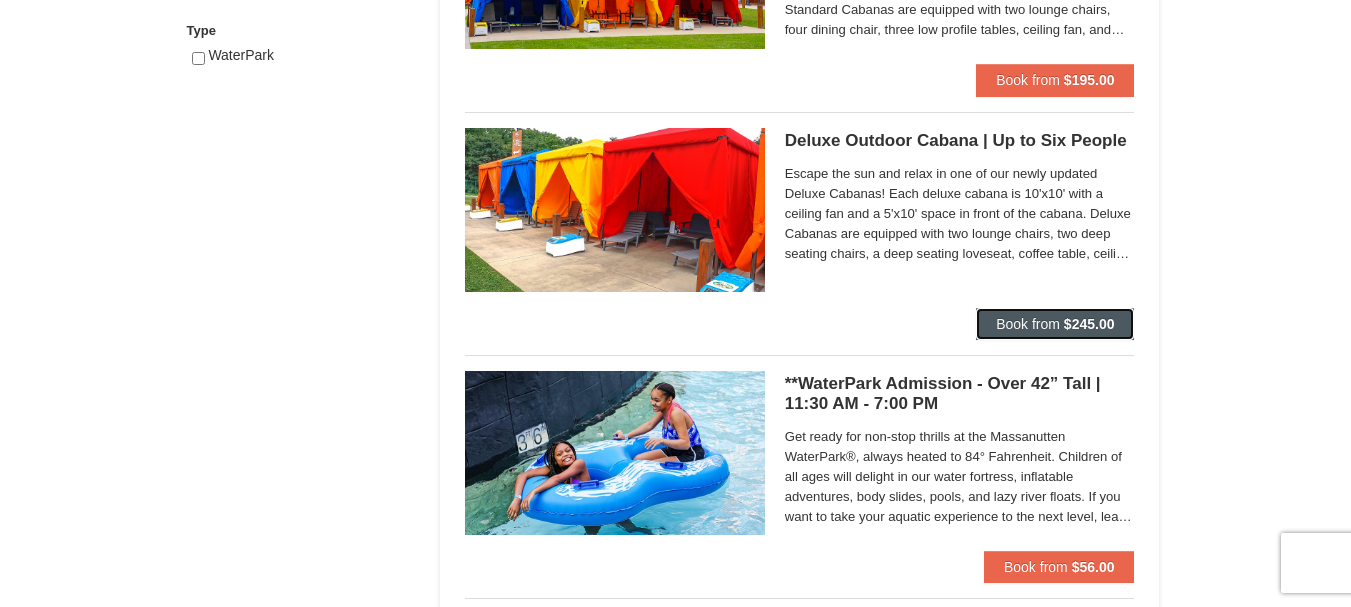 click on "Book from   $245.00" at bounding box center [1055, 324] 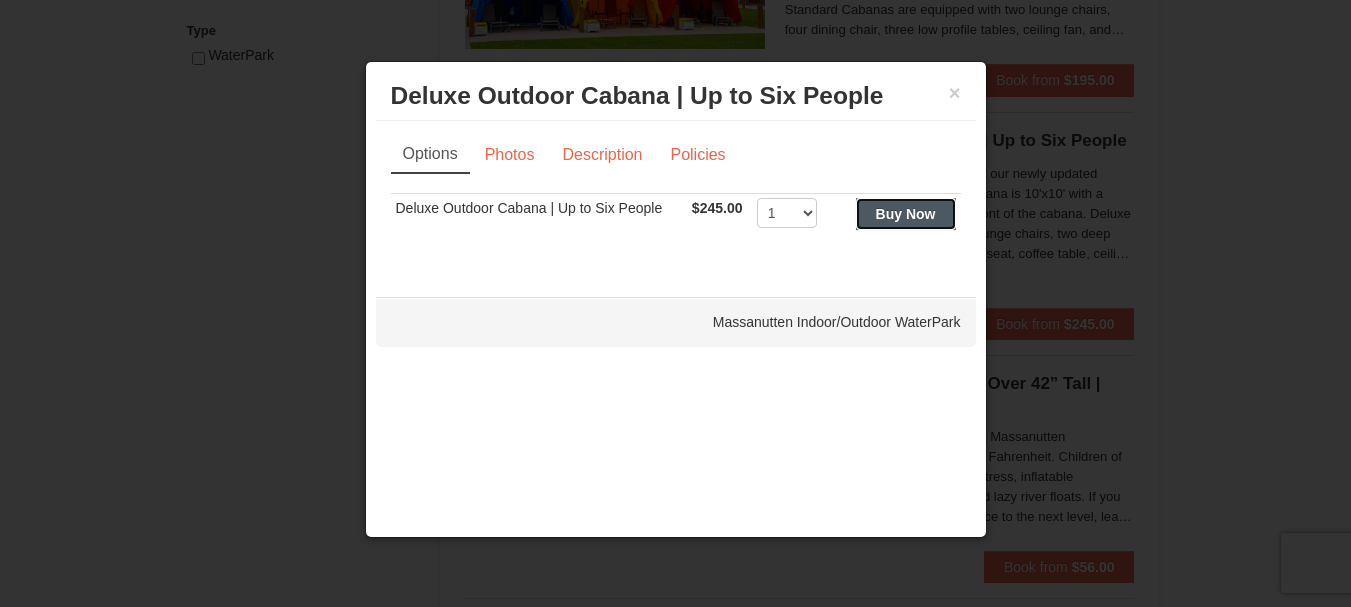 click on "Buy Now" at bounding box center [906, 214] 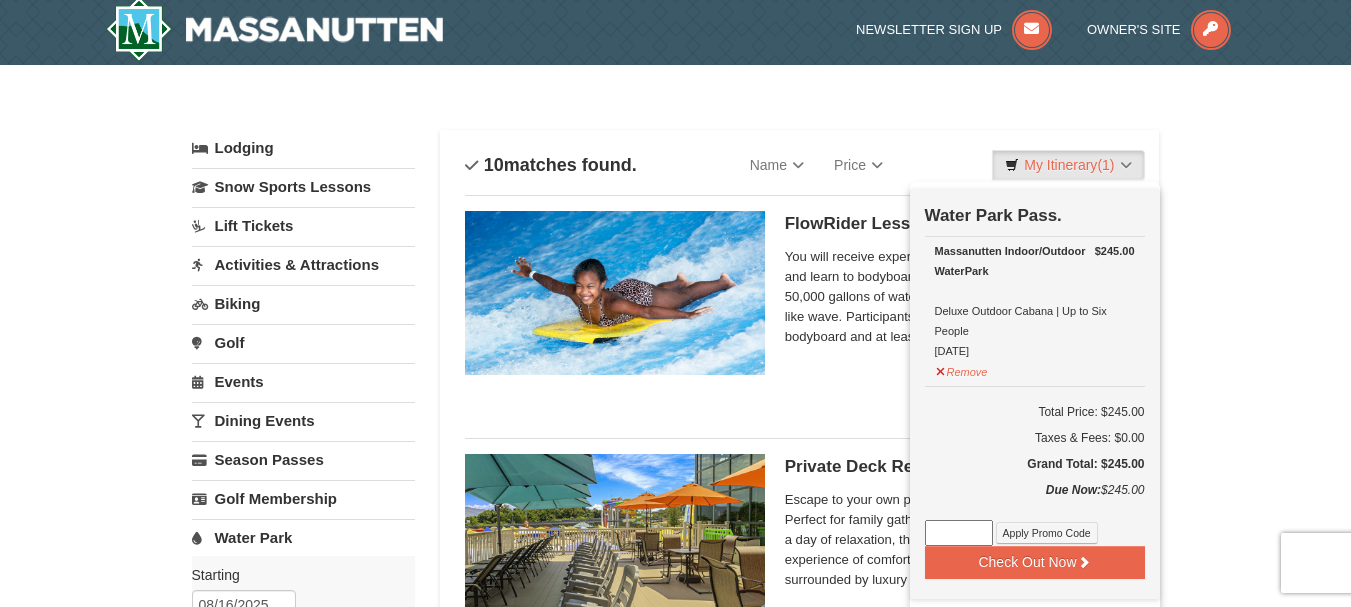 scroll, scrollTop: 6, scrollLeft: 0, axis: vertical 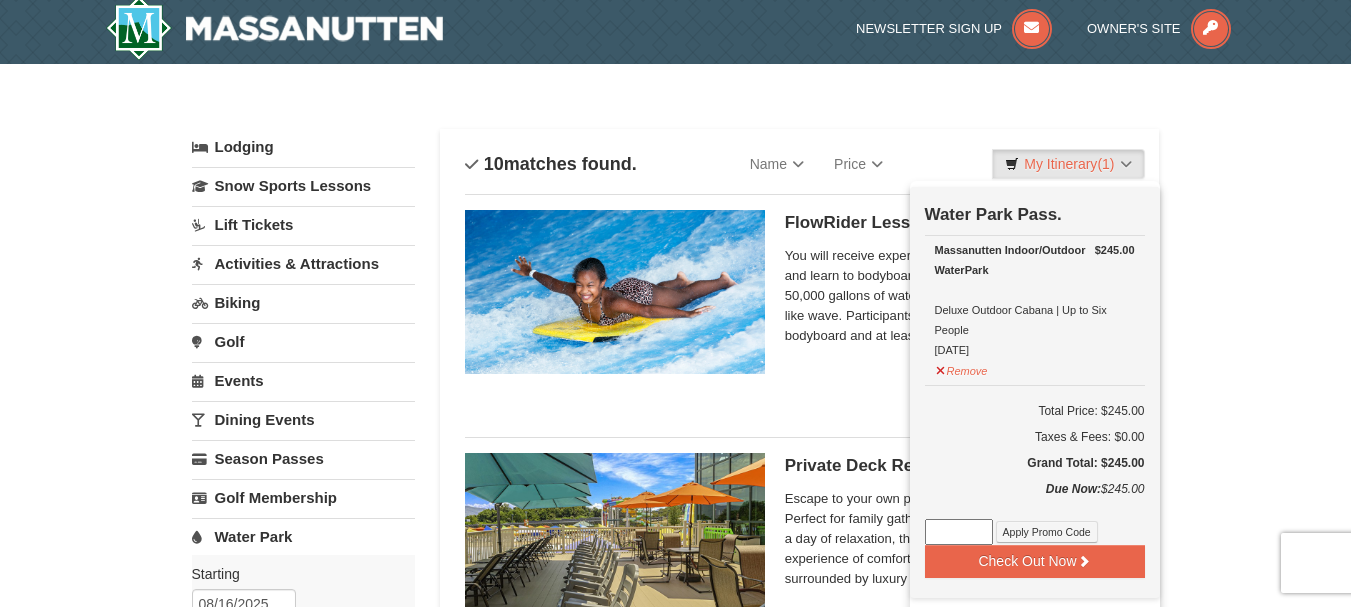 click on "×
Categories
List
Filter
My Itinerary (1)
Check Out Now
Water Park Pass.
$245.00
Massanutten Indoor/Outdoor WaterPark
Deluxe Outdoor Cabana | Up to Six People
8/16/2025" at bounding box center (675, 1373) 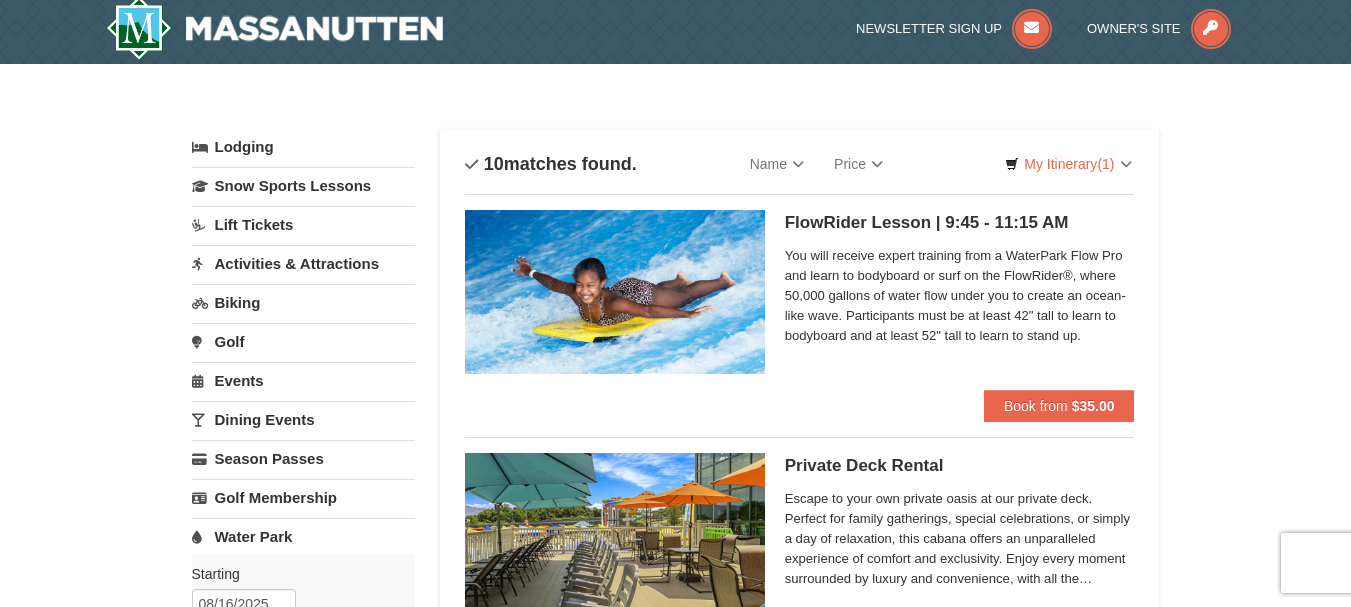 scroll, scrollTop: 537, scrollLeft: 0, axis: vertical 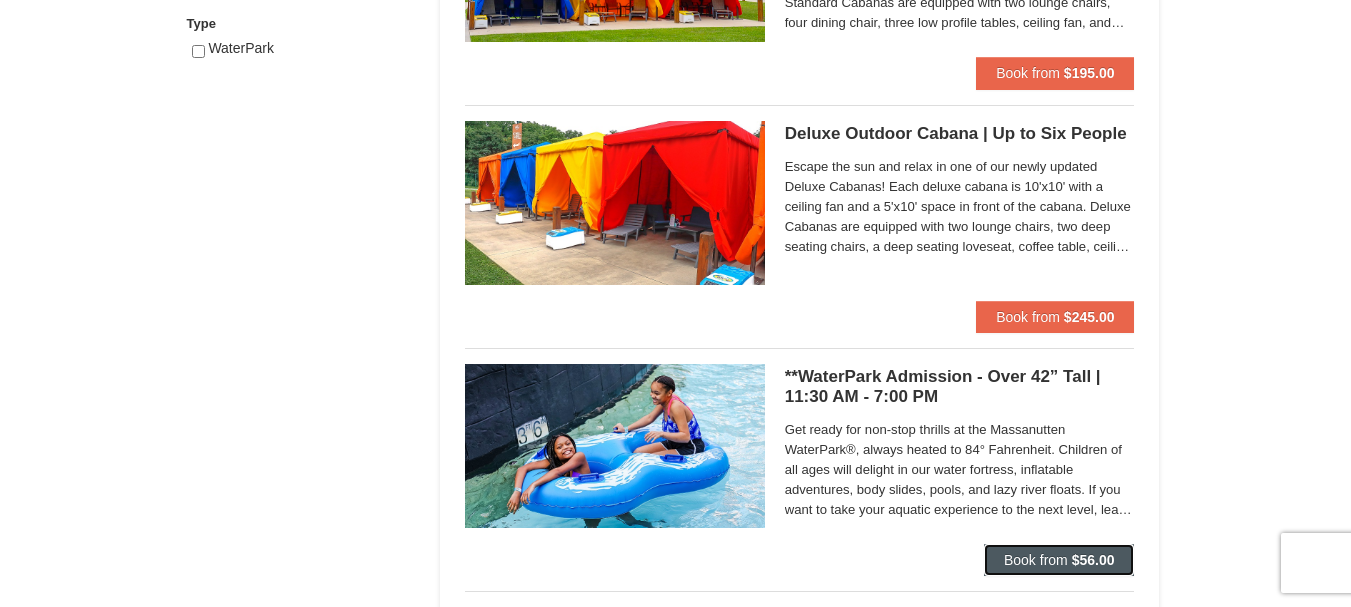 click on "Book from" at bounding box center (1036, 560) 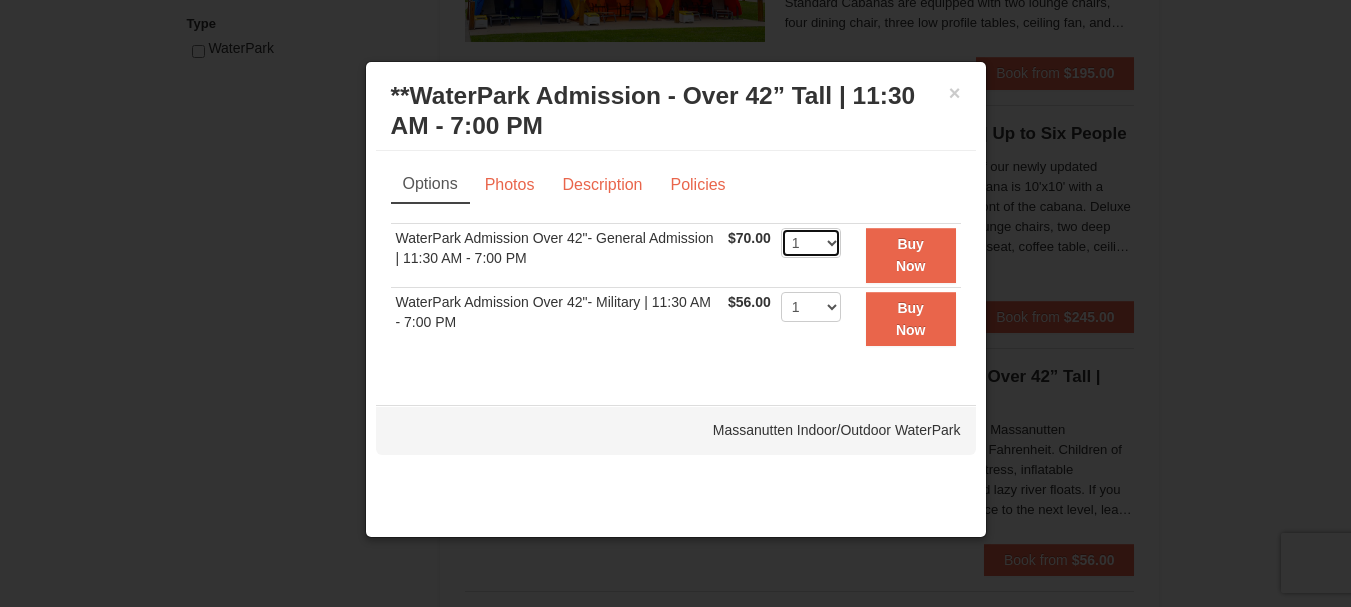 click on "1
2
3
4
5
6
7
8
9
10
11
12
13
14
15
16
17
18
19
20
21 22" at bounding box center [811, 243] 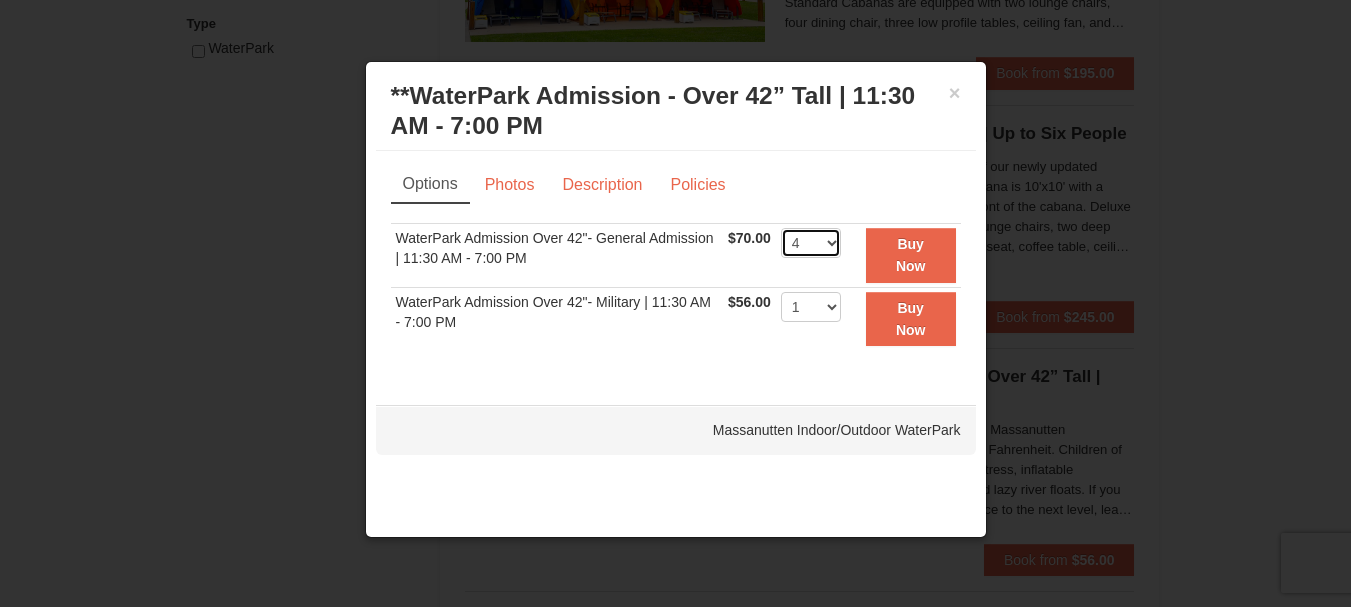 click on "1
2
3
4
5
6
7
8
9
10
11
12
13
14
15
16
17
18
19
20
21 22" at bounding box center [811, 243] 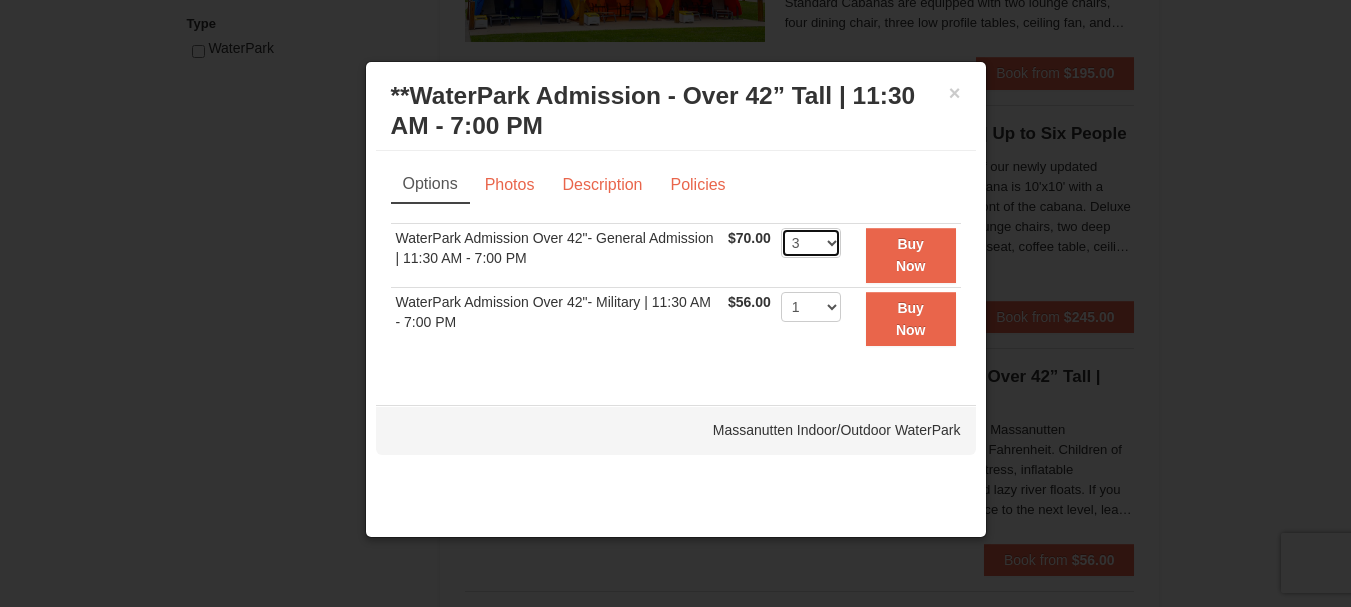 click on "1
2
3
4
5
6
7
8
9
10
11
12
13
14
15
16
17
18
19
20
21 22" at bounding box center (811, 243) 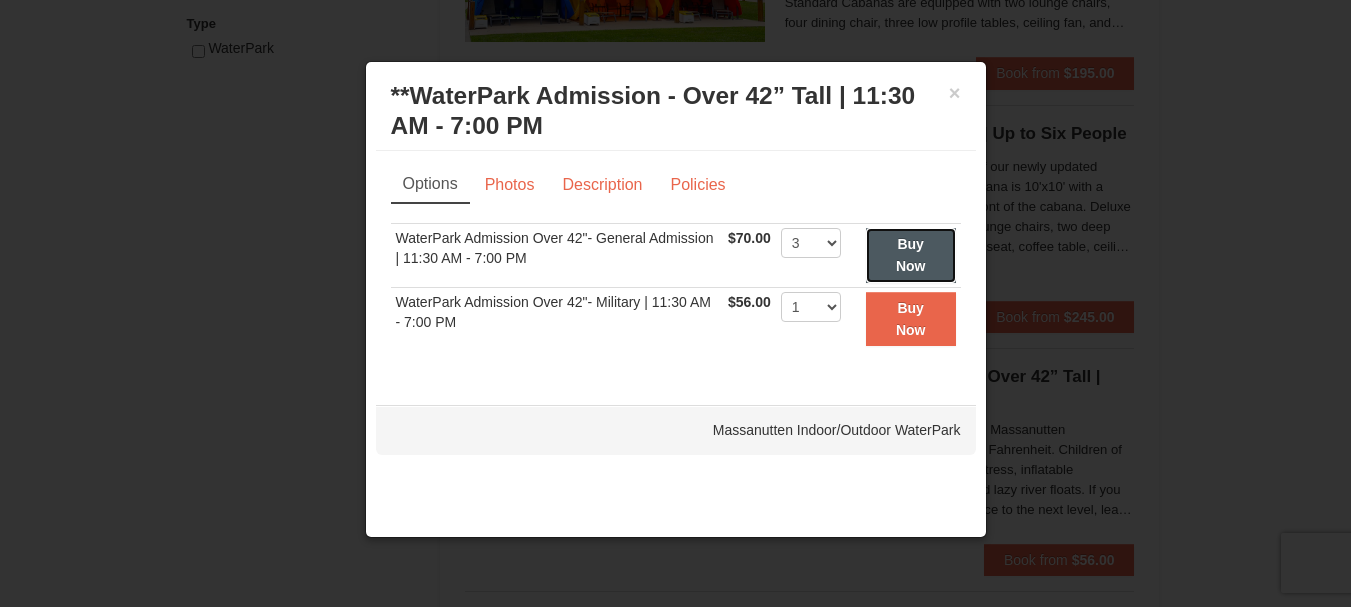 click on "Buy Now" at bounding box center [911, 255] 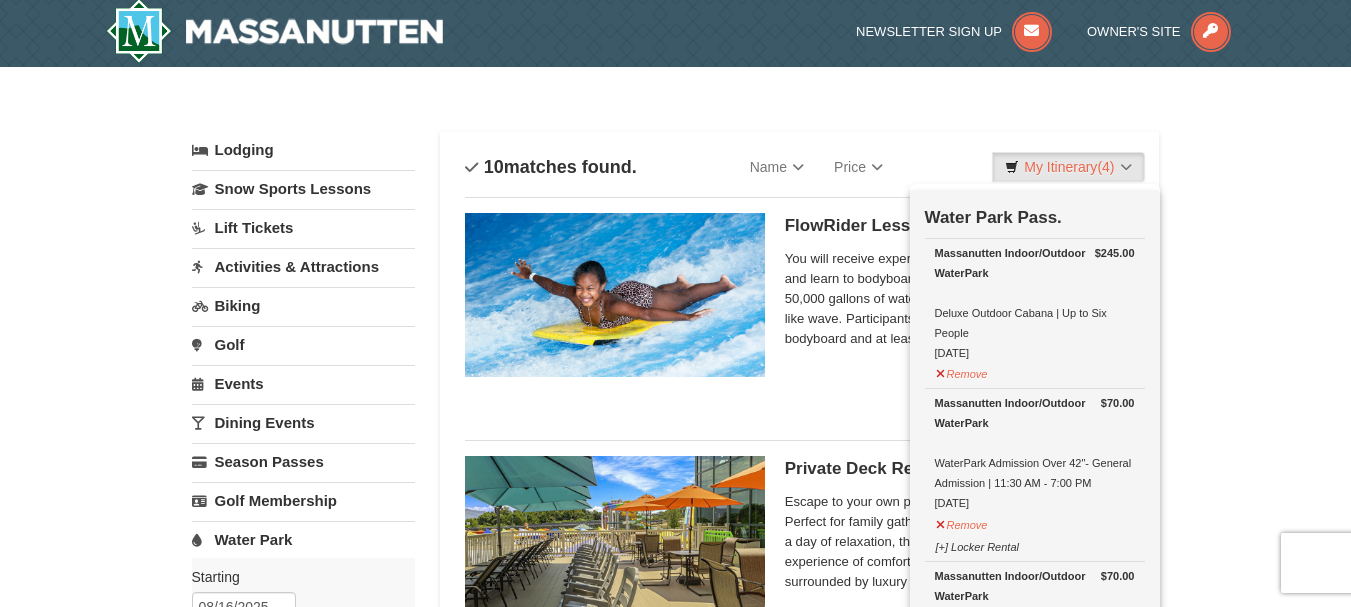 scroll, scrollTop: 6, scrollLeft: 0, axis: vertical 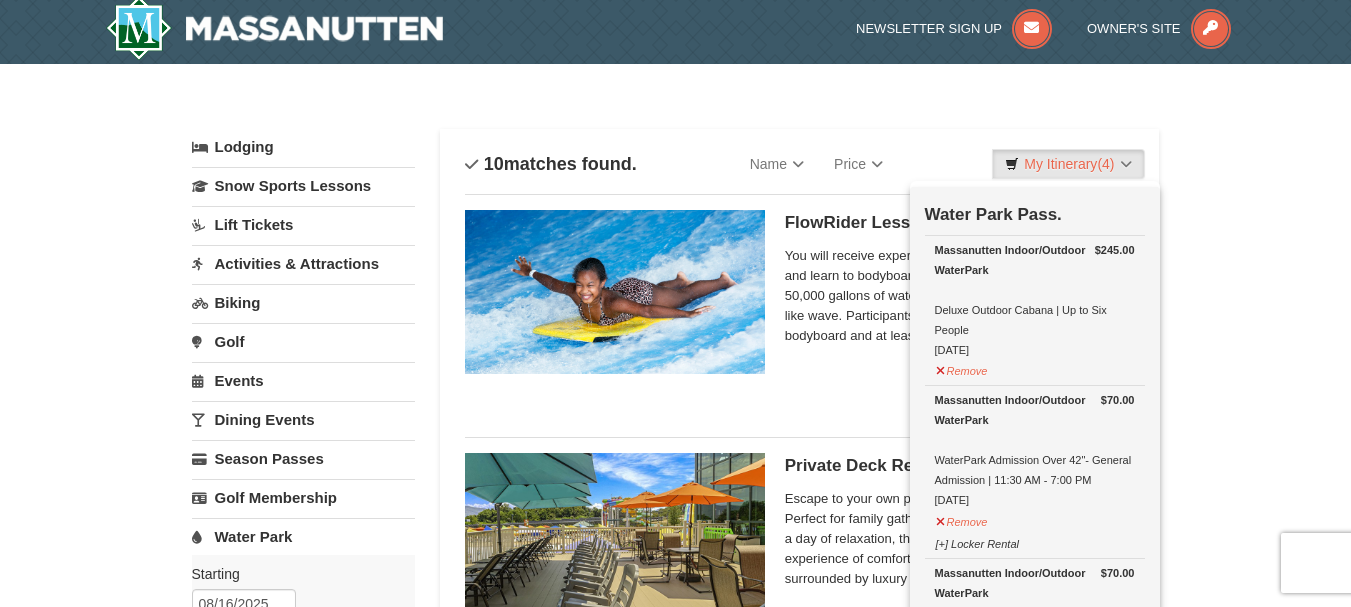 click at bounding box center [675, 303] 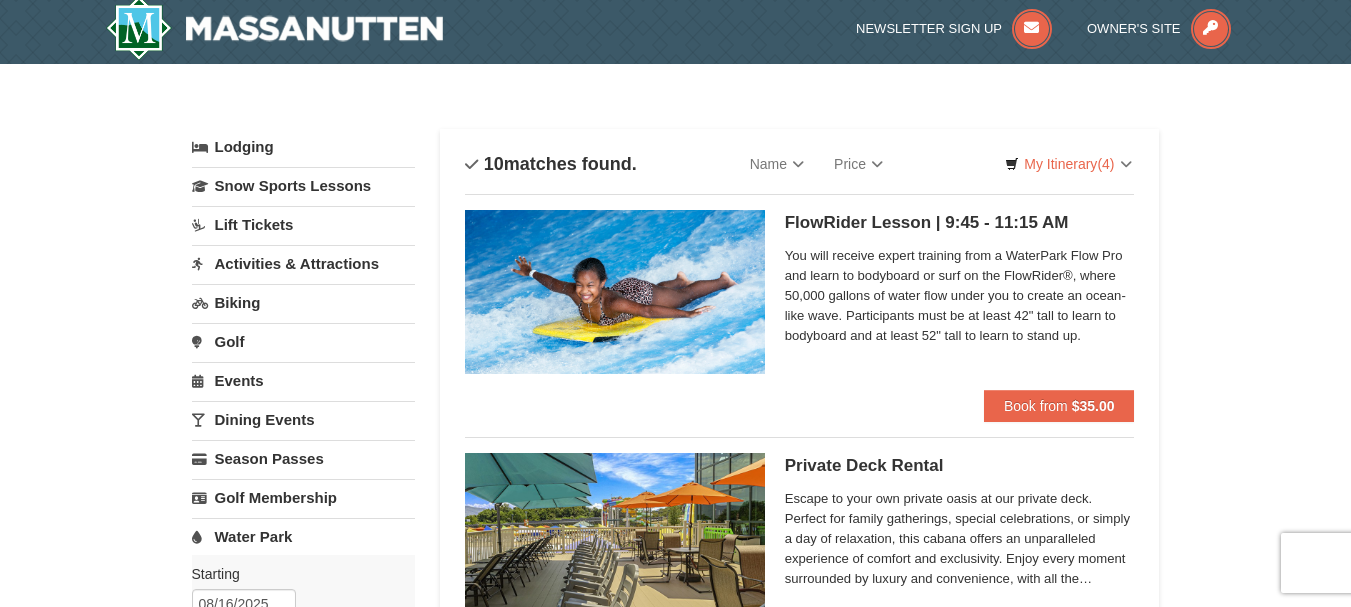 scroll, scrollTop: 537, scrollLeft: 0, axis: vertical 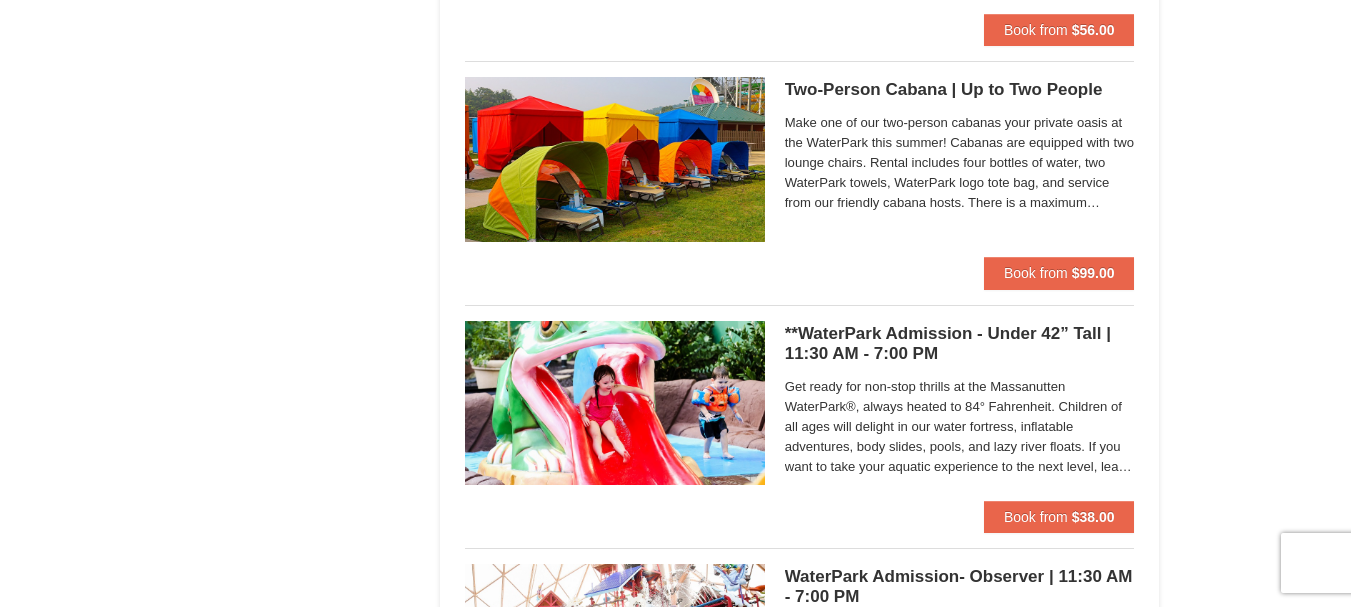 click at bounding box center (675, 303) 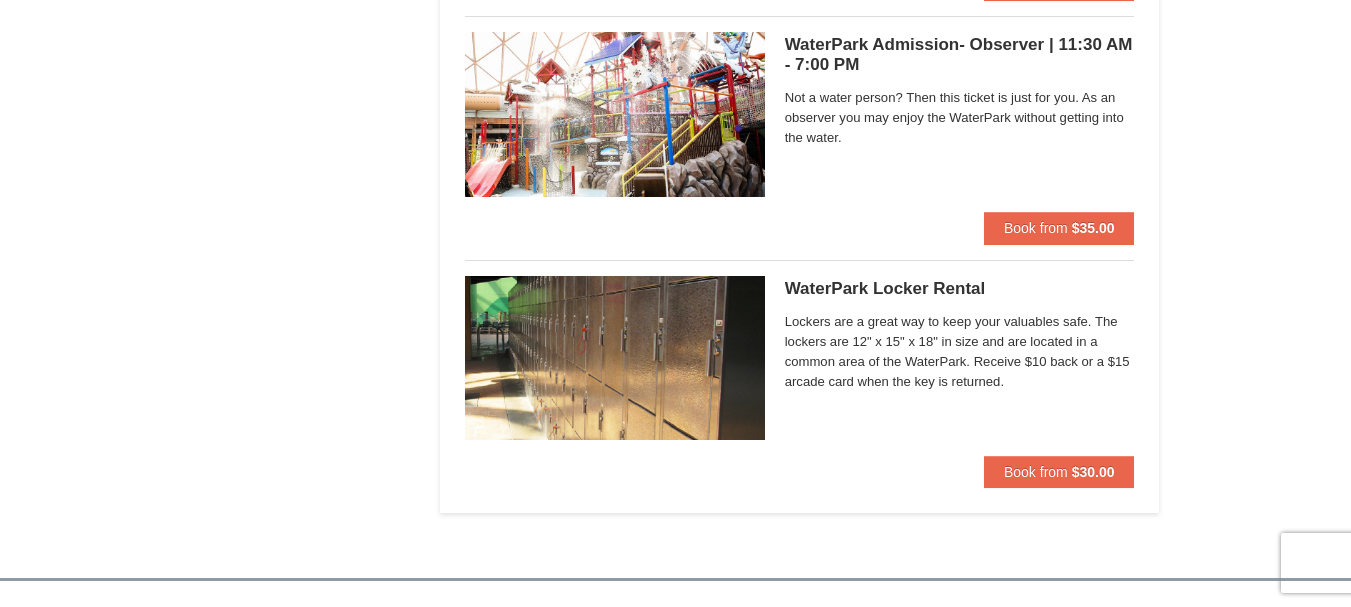 click at bounding box center (675, 303) 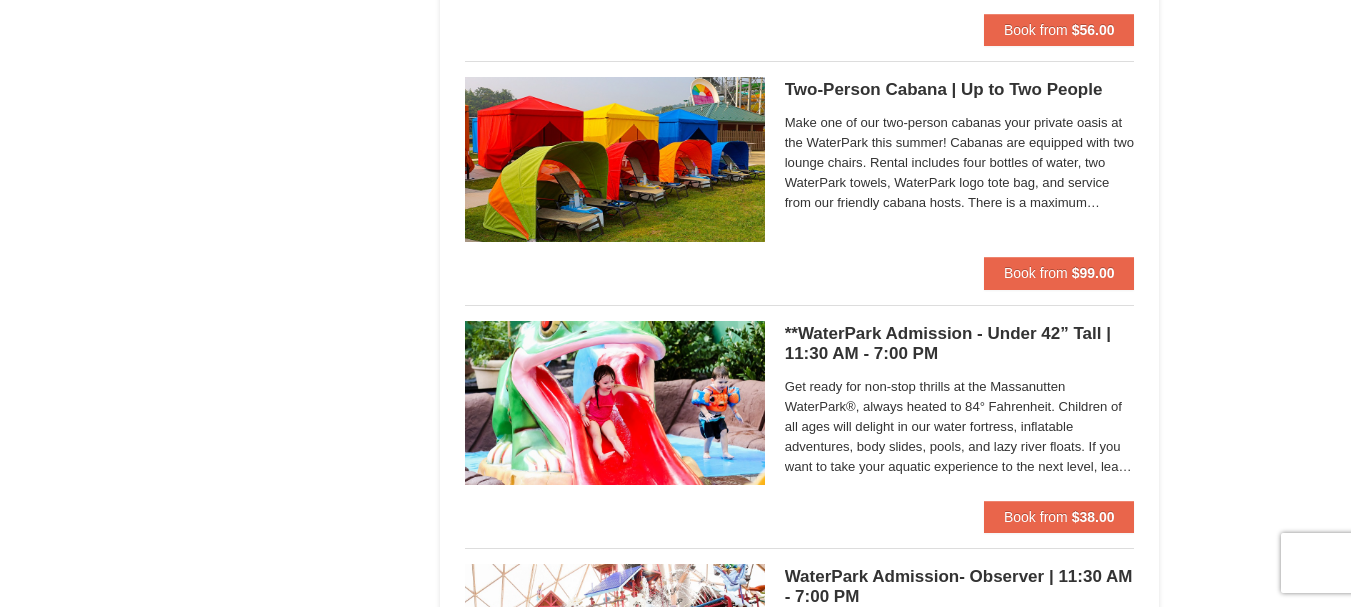 click at bounding box center [675, 303] 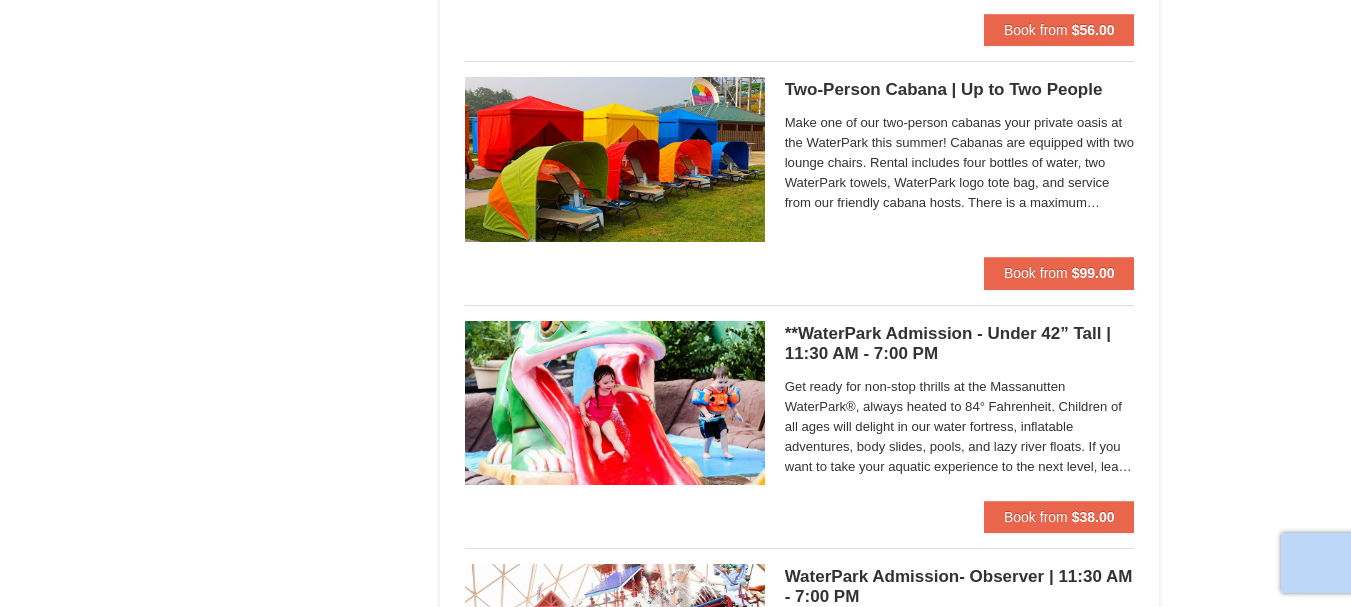 click at bounding box center (675, 303) 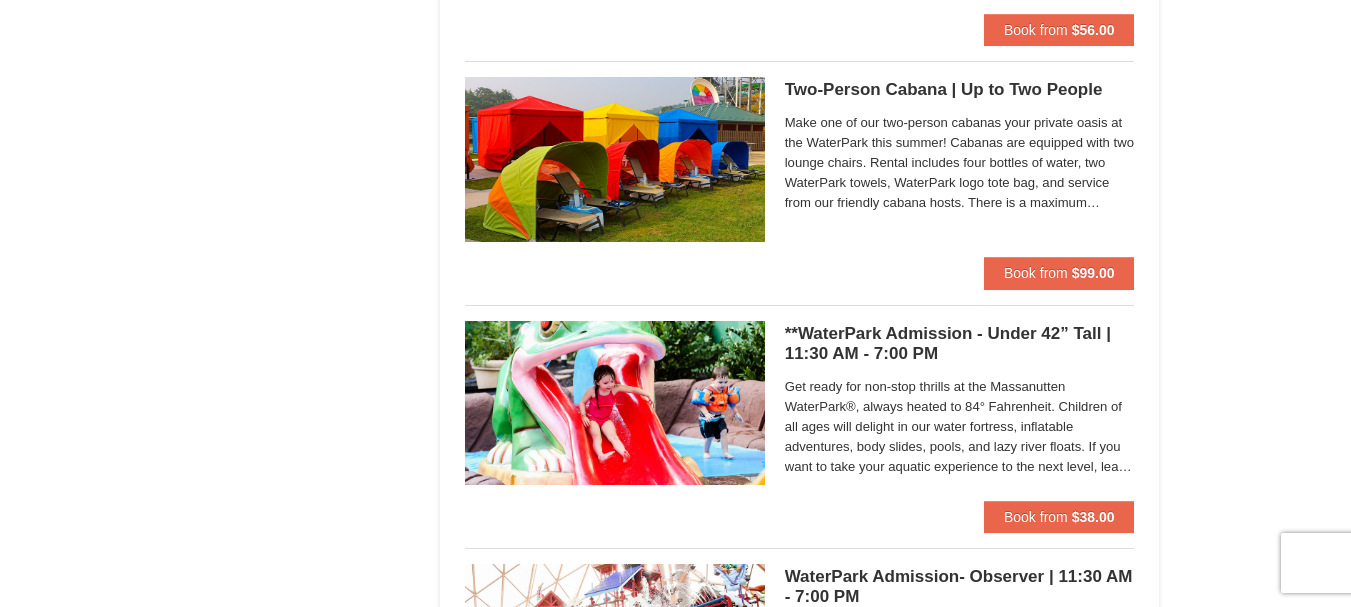 click at bounding box center [675, 303] 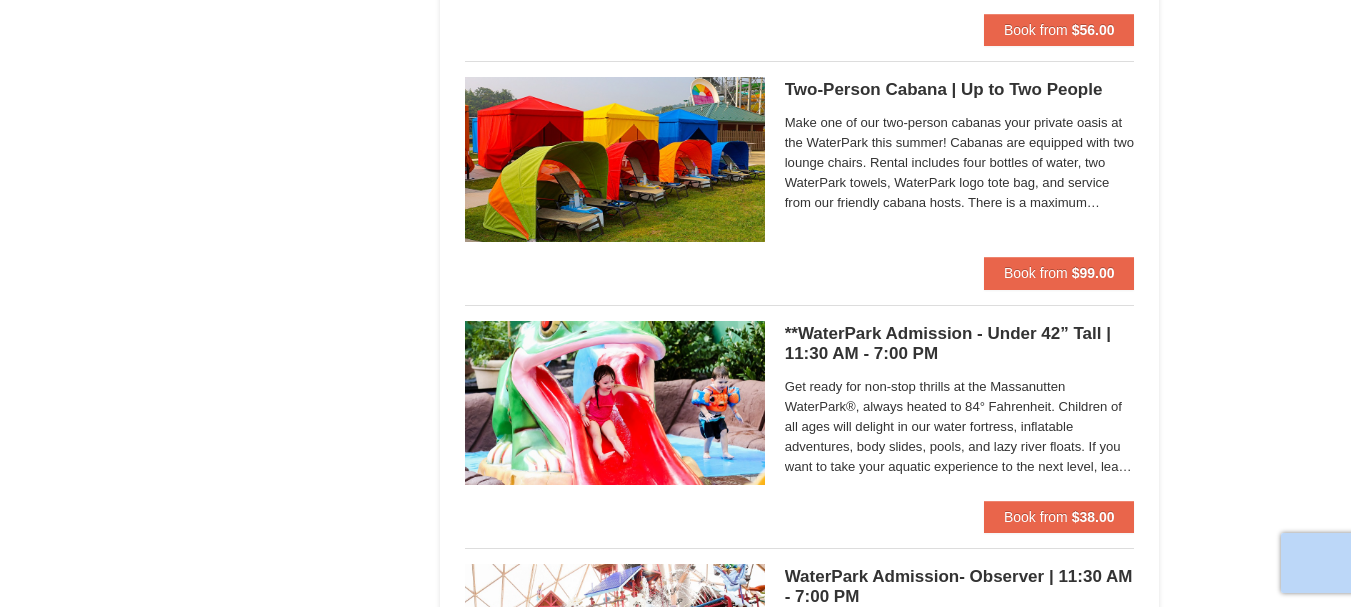 click at bounding box center [675, 303] 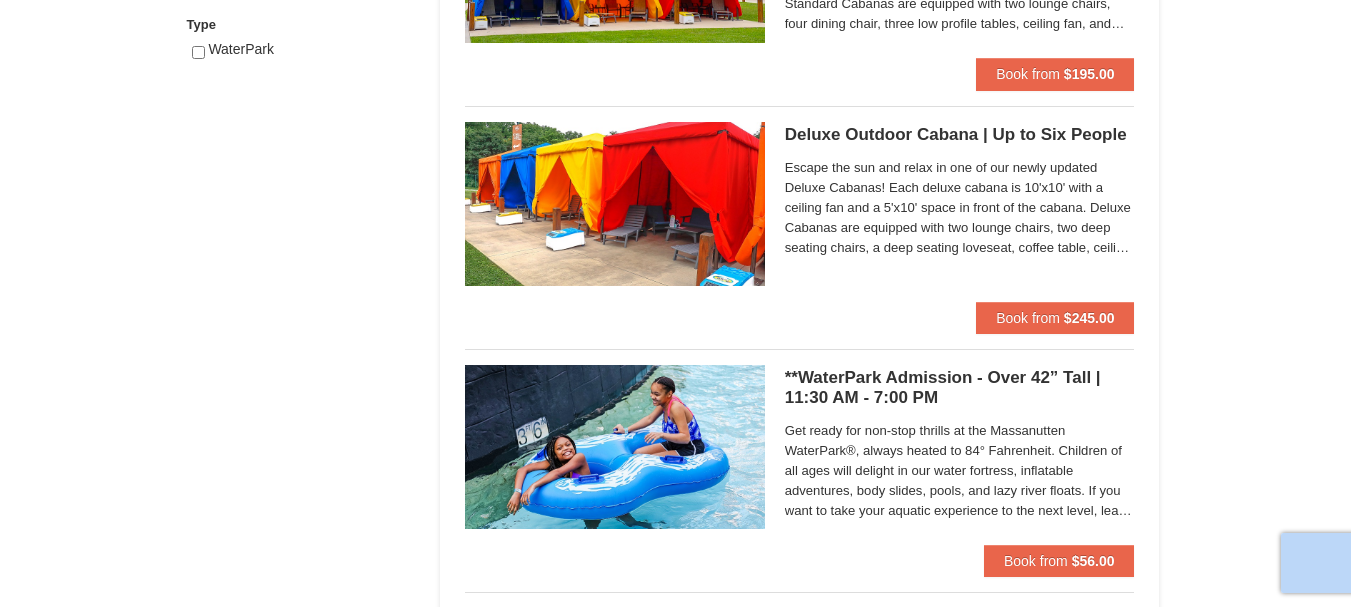scroll, scrollTop: 1599, scrollLeft: 0, axis: vertical 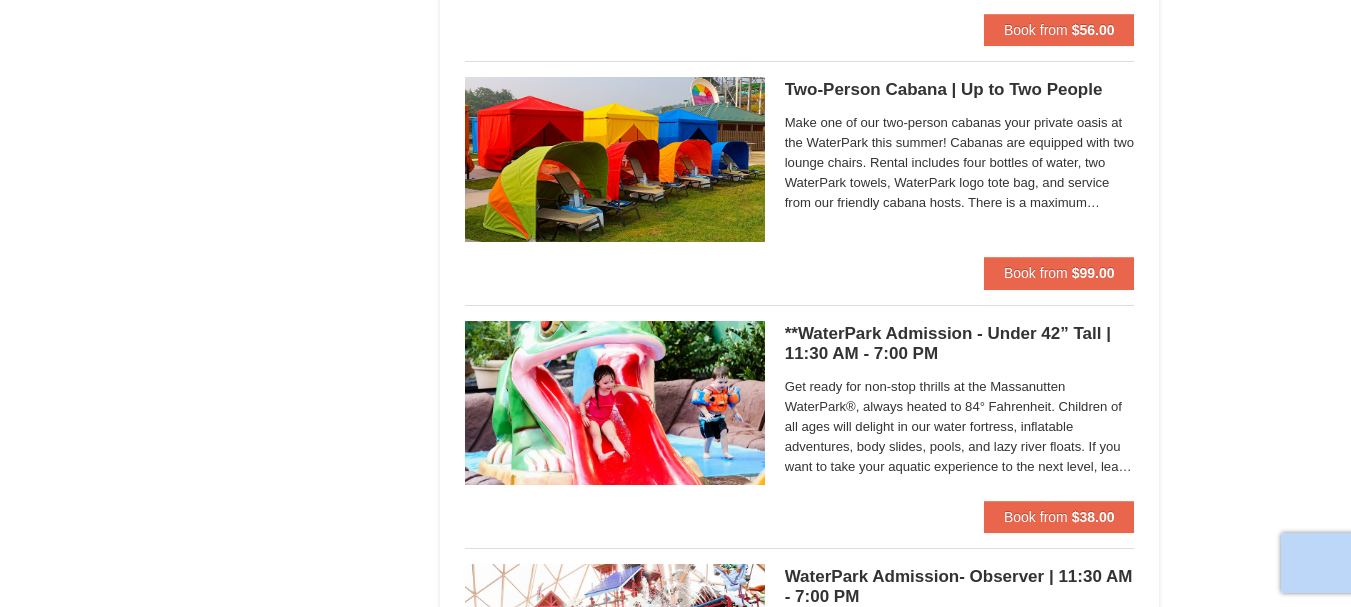 click at bounding box center (675, 303) 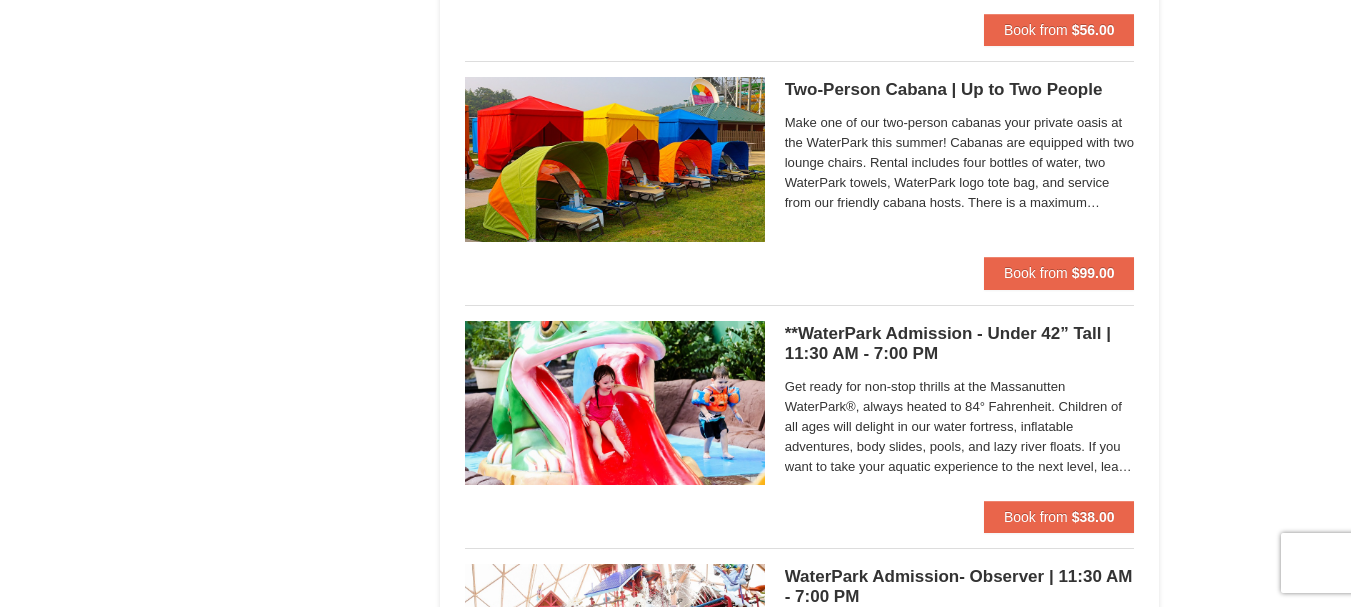 click at bounding box center (675, 303) 